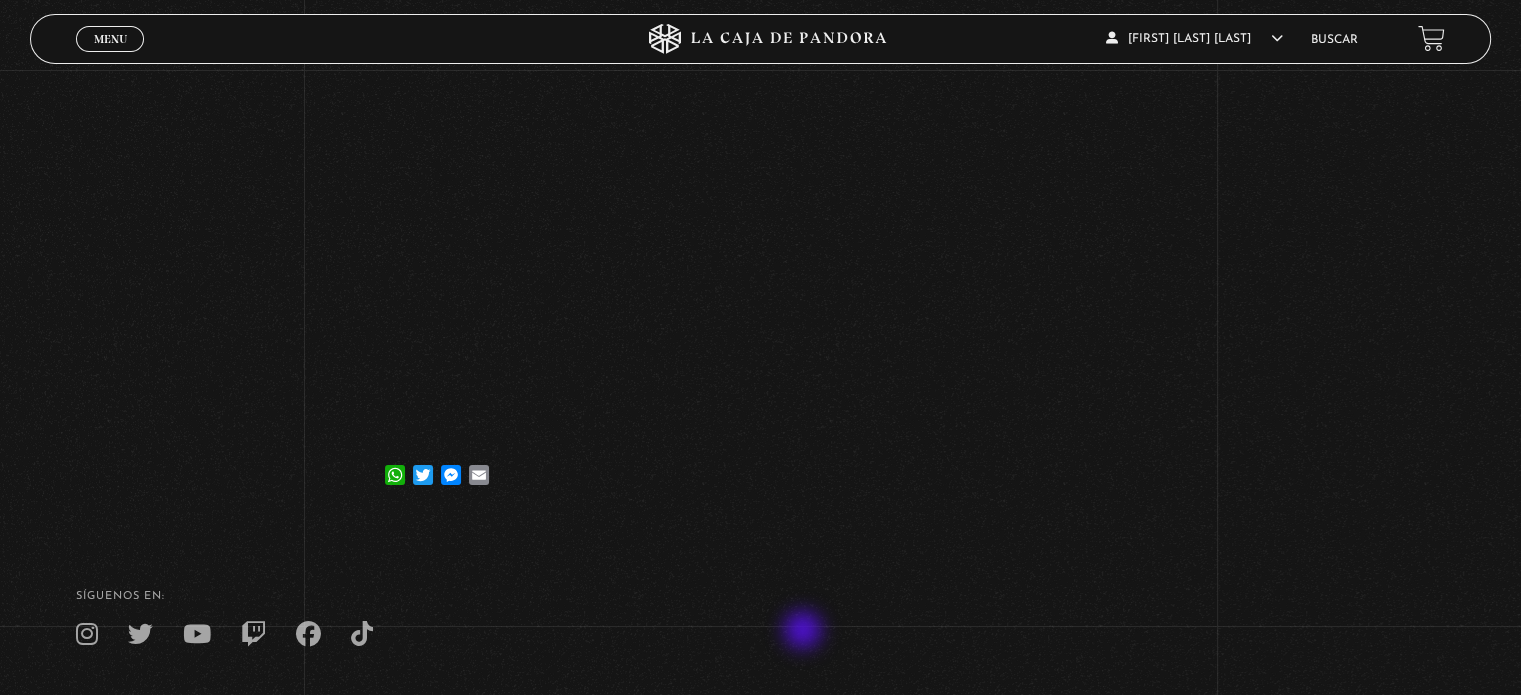 scroll, scrollTop: 199, scrollLeft: 0, axis: vertical 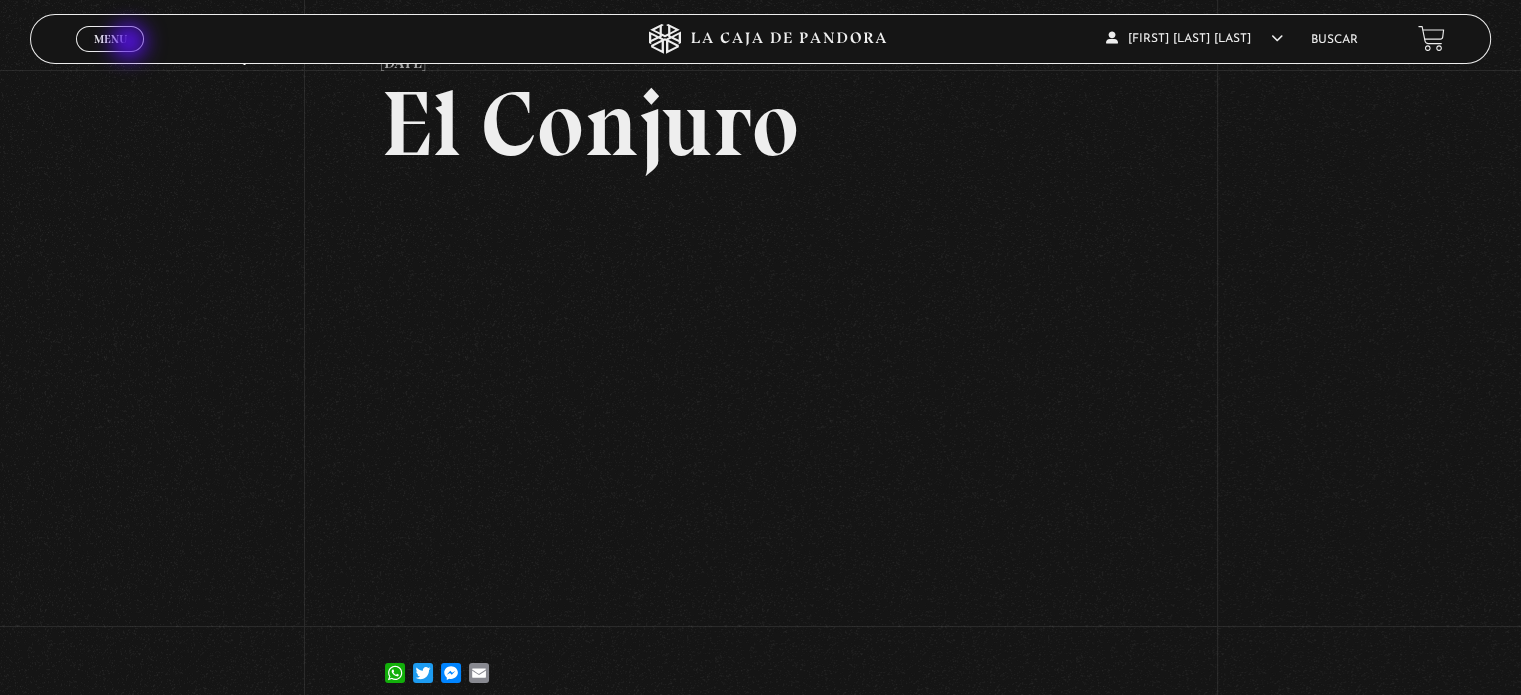 click on "Menu Cerrar" at bounding box center (110, 39) 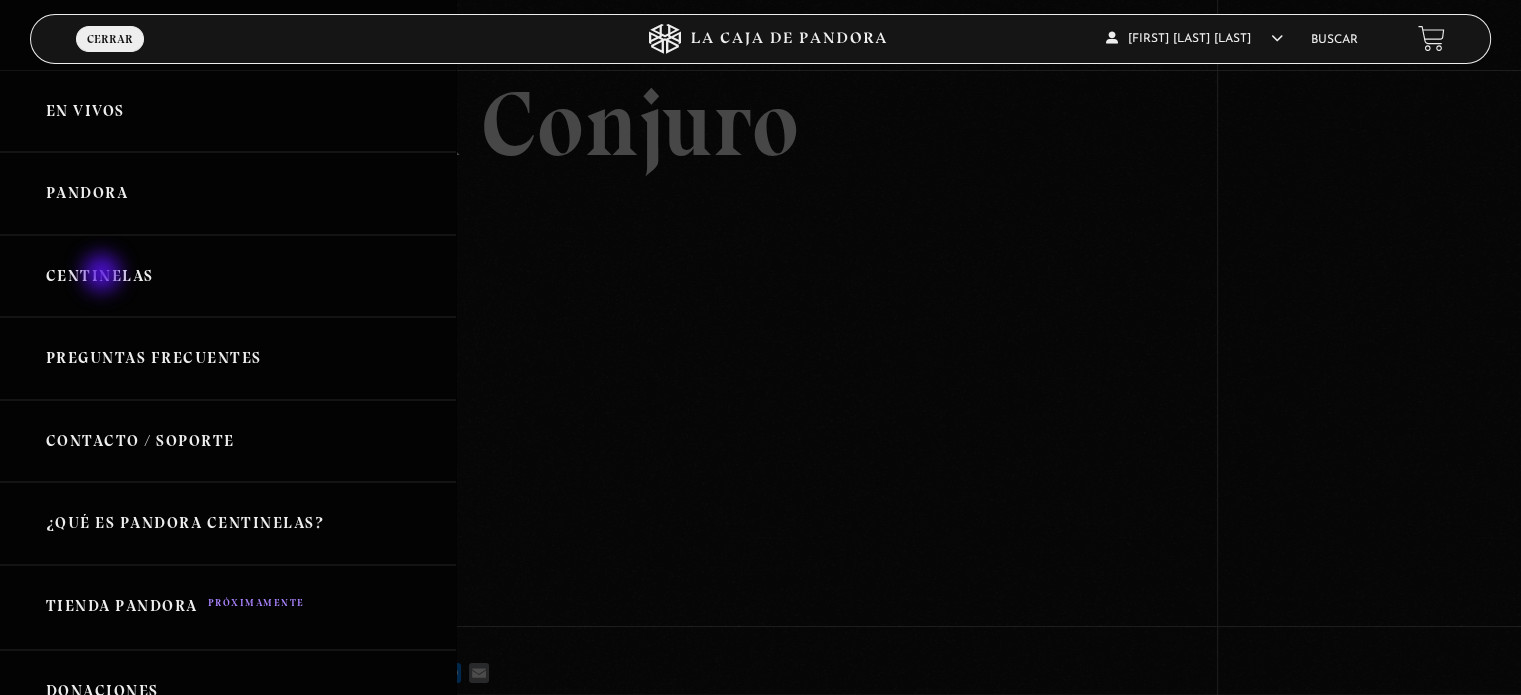 click on "Centinelas" at bounding box center (228, 276) 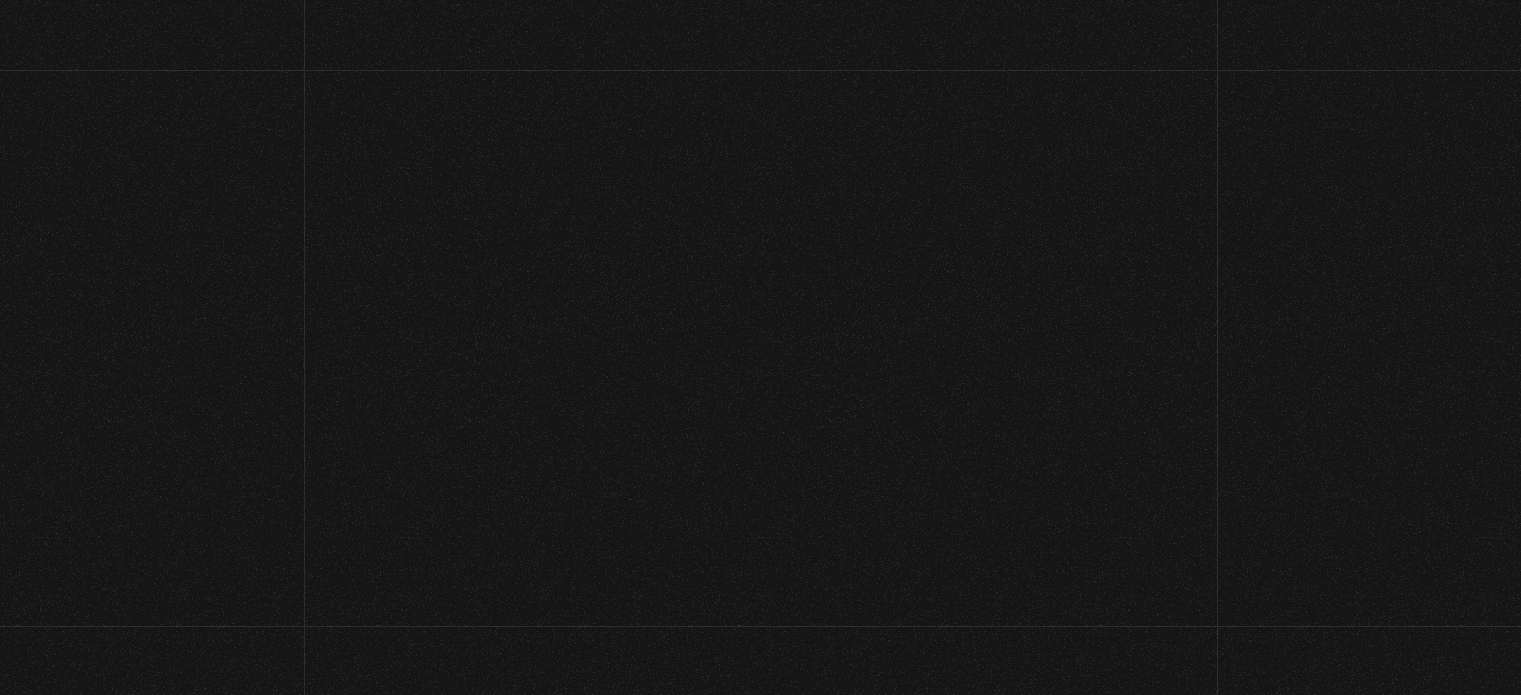 scroll, scrollTop: 0, scrollLeft: 0, axis: both 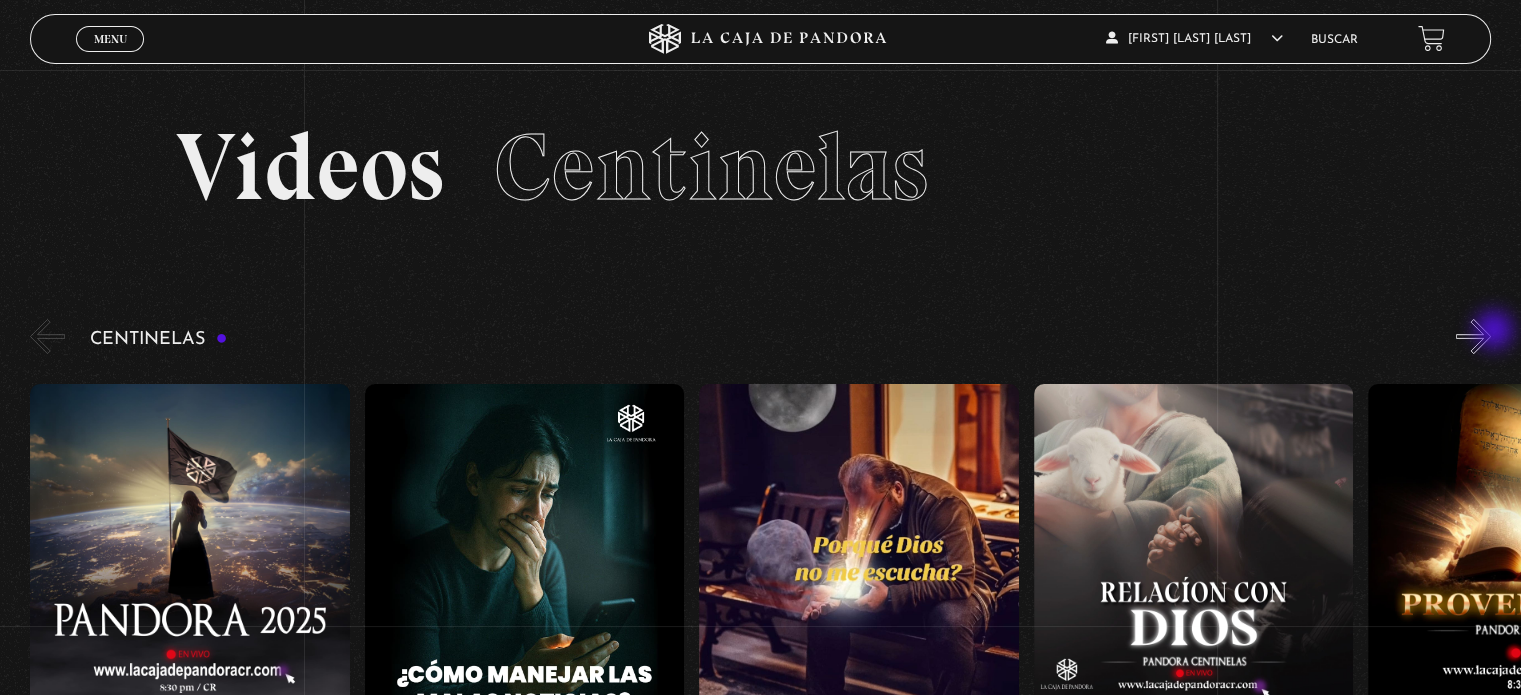 click on "»" at bounding box center (1473, 336) 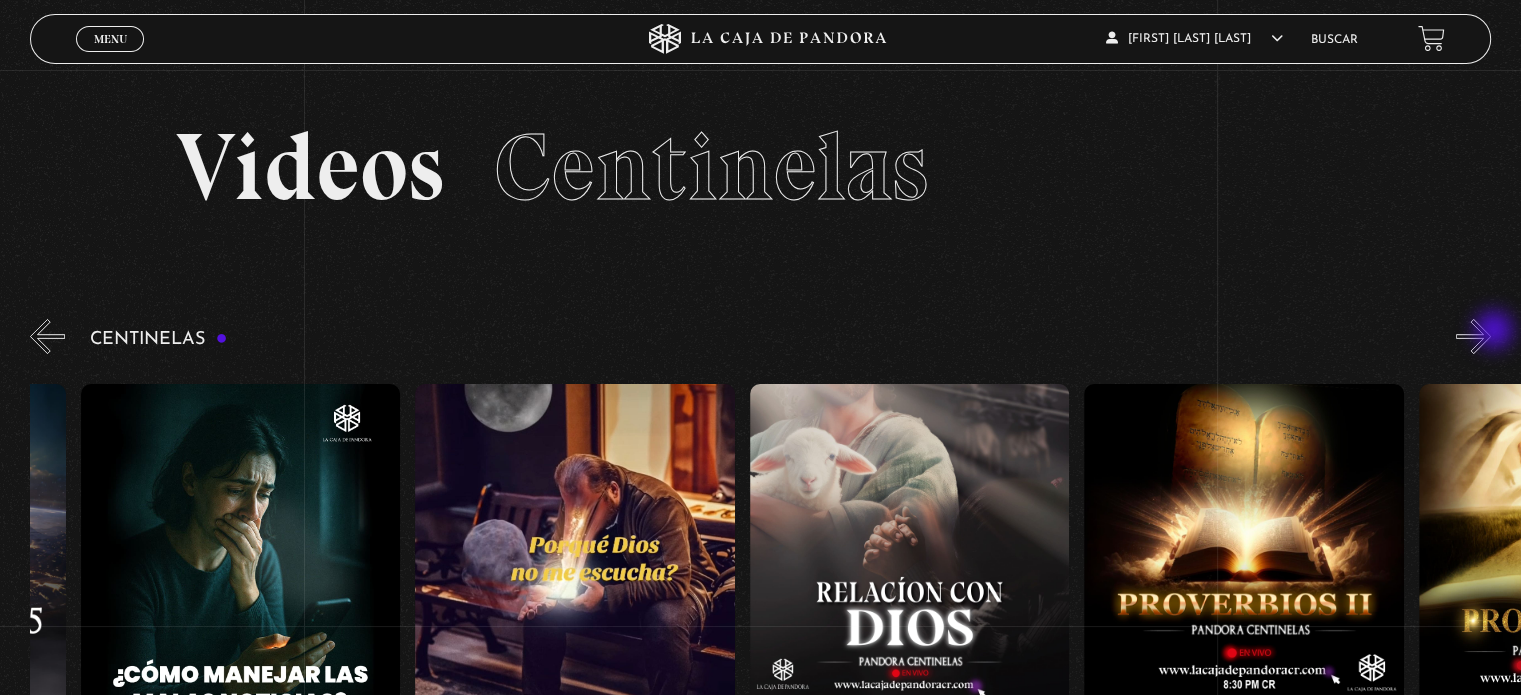 click on "»" at bounding box center (1473, 336) 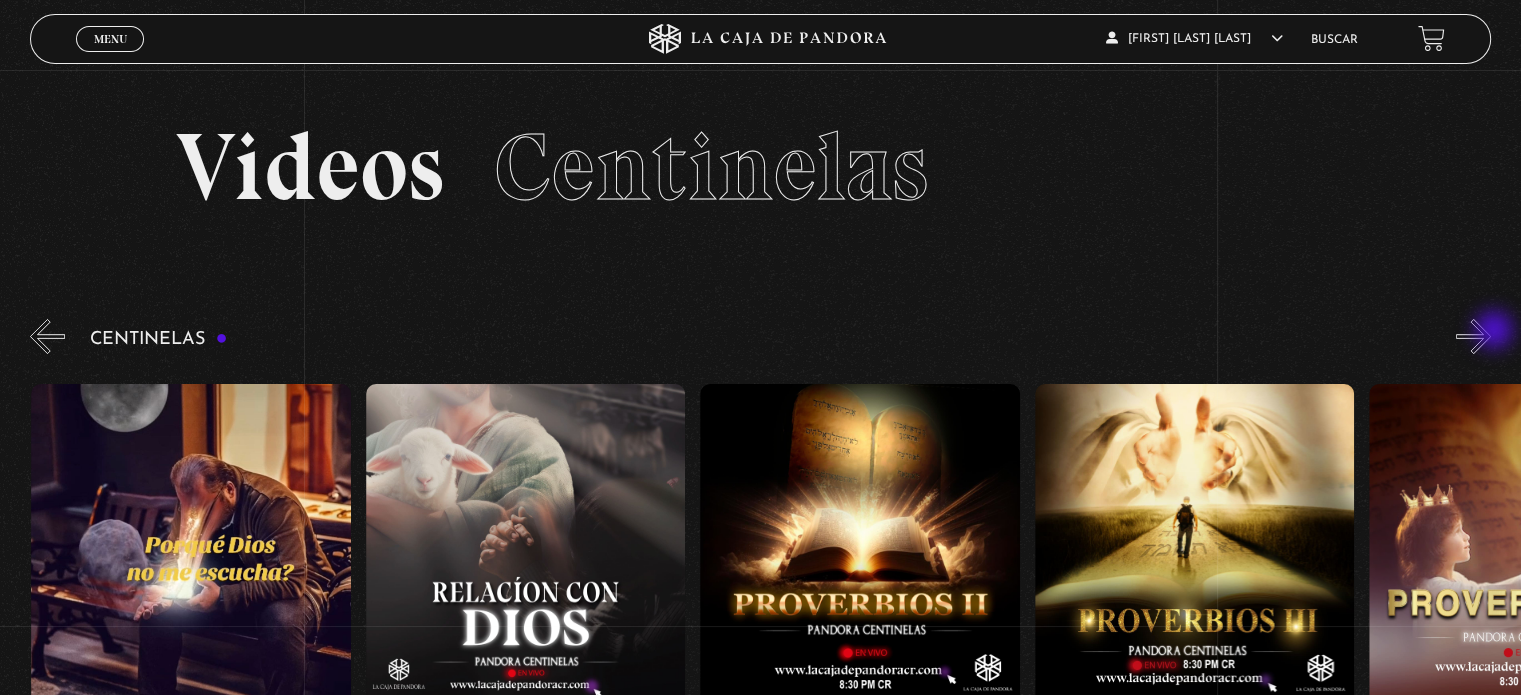 click on "»" at bounding box center (1473, 336) 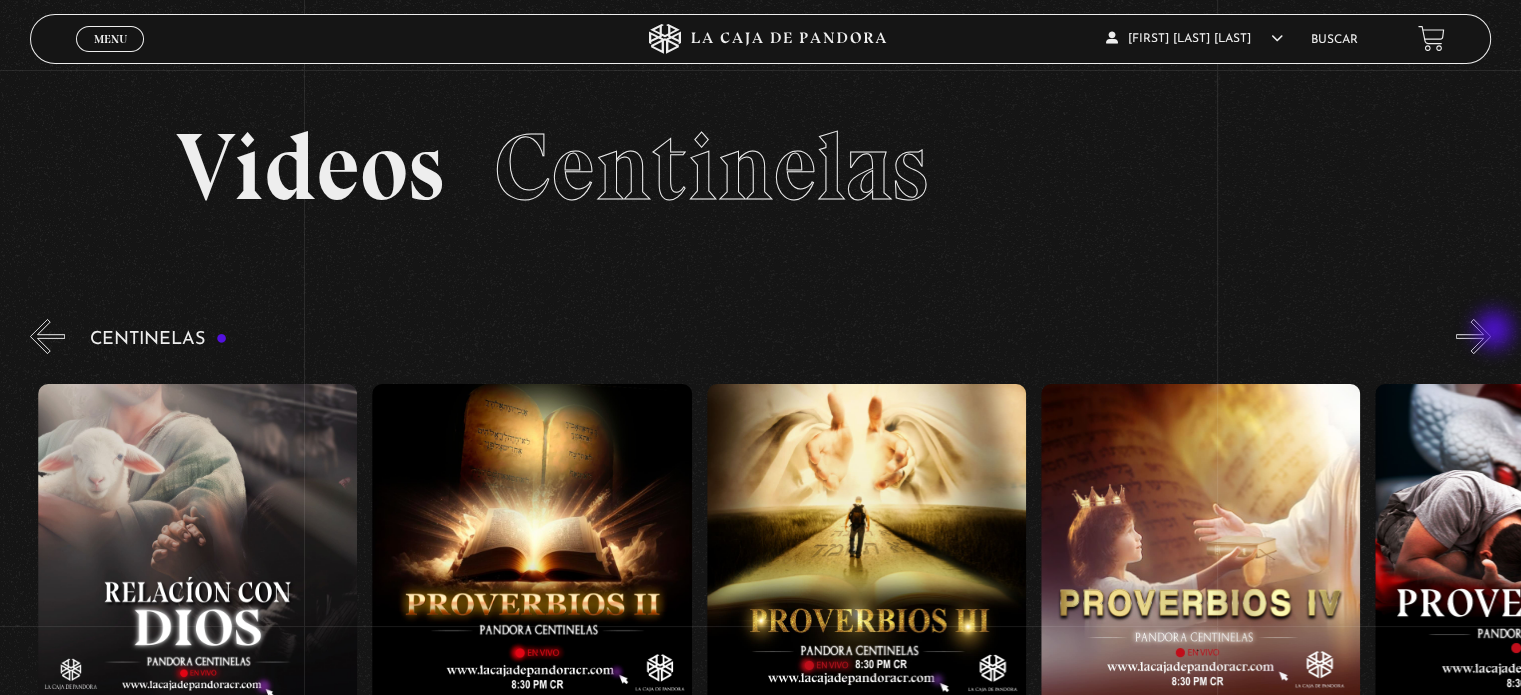 click on "»" at bounding box center (1473, 336) 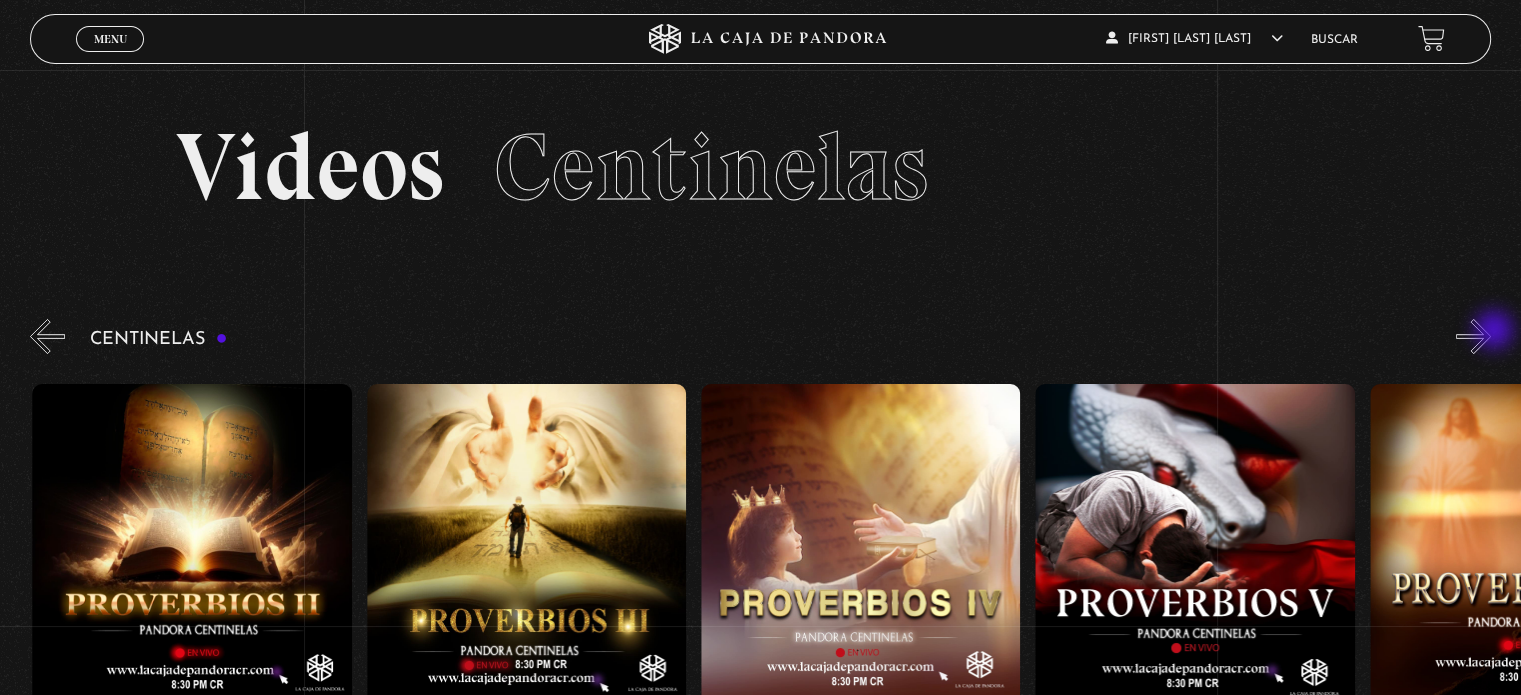 click on "»" at bounding box center (1473, 336) 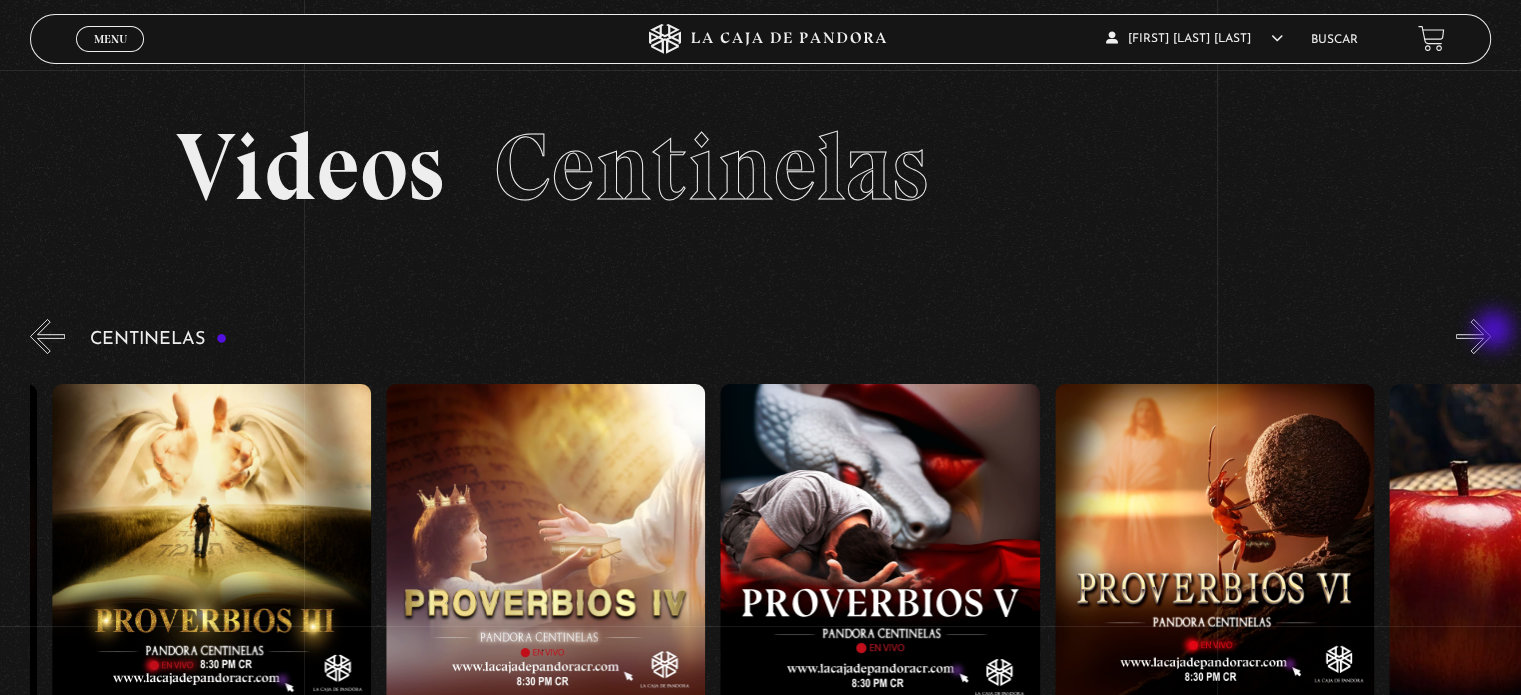 click on "»" at bounding box center [1473, 336] 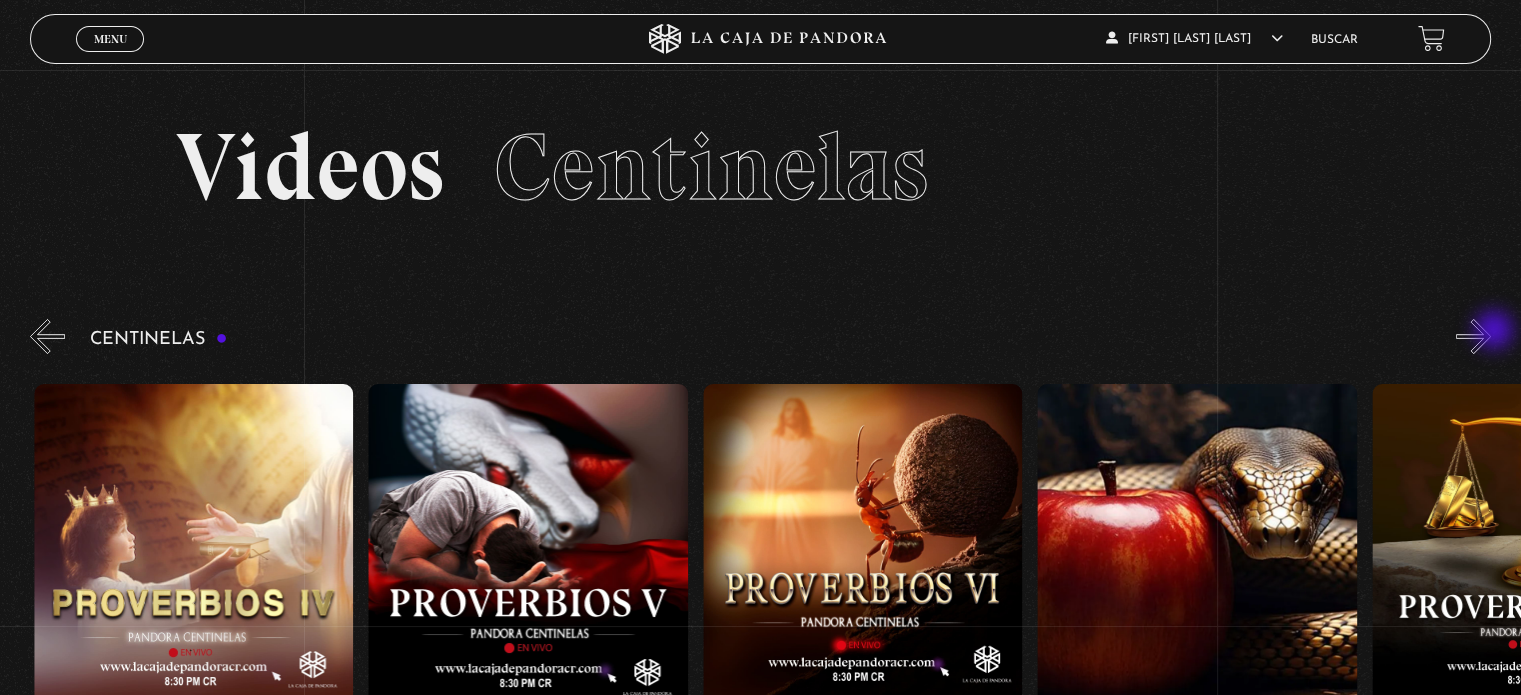 click on "»" at bounding box center (1473, 336) 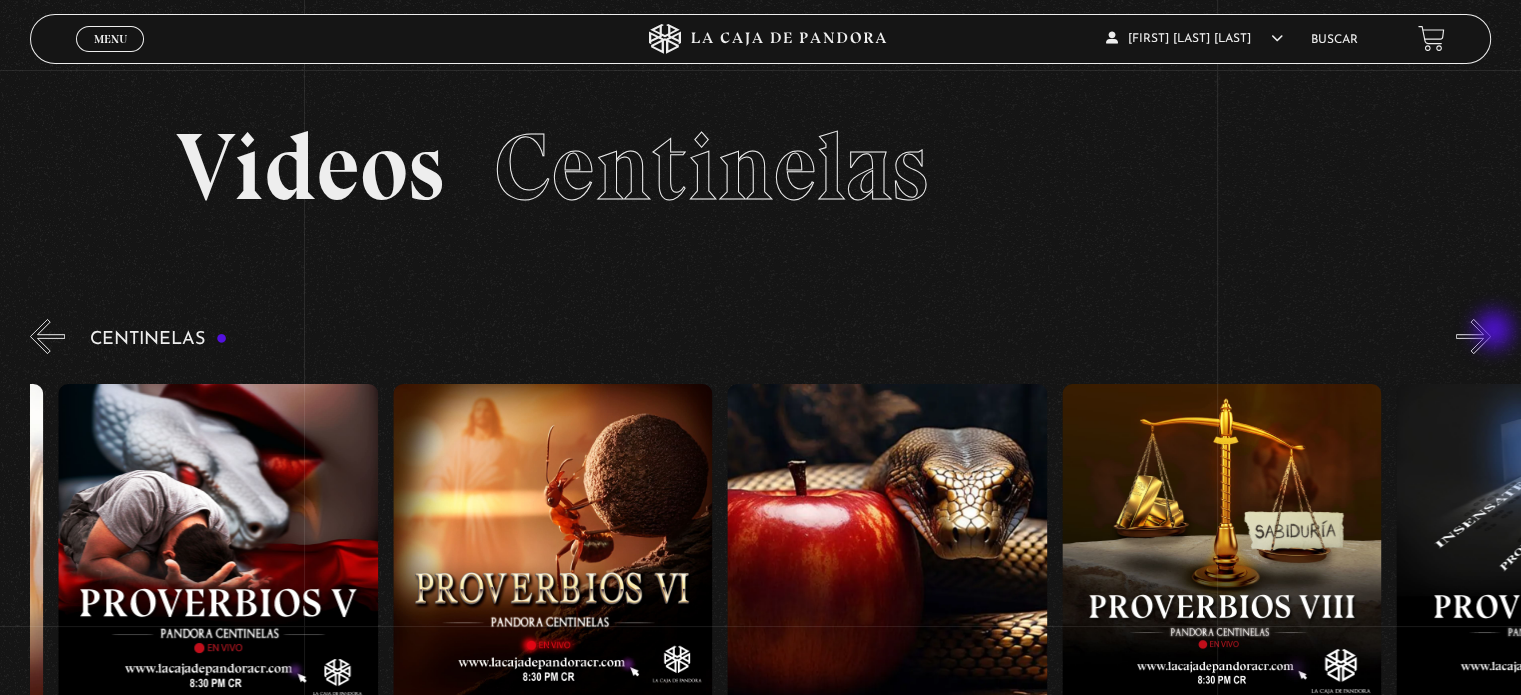 click on "»" at bounding box center [1473, 336] 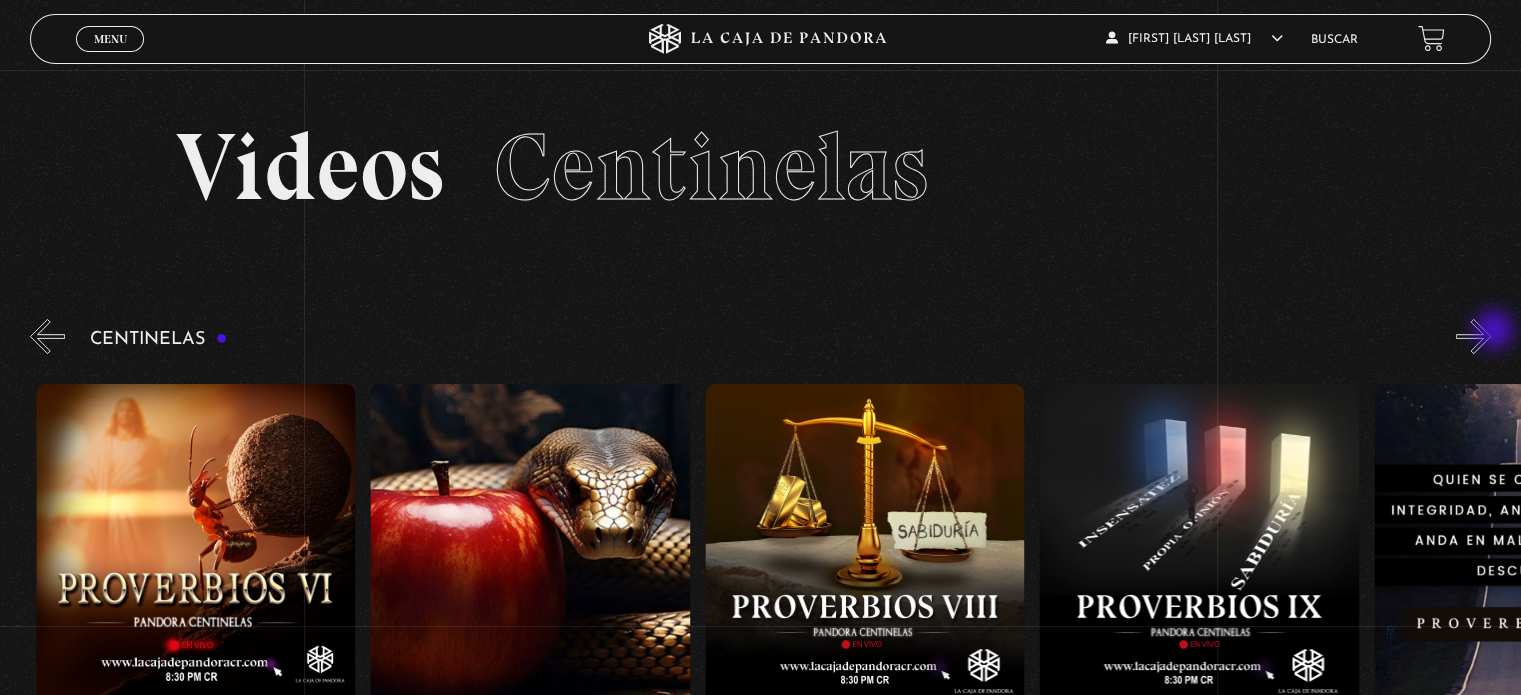 click on "»" at bounding box center (1473, 336) 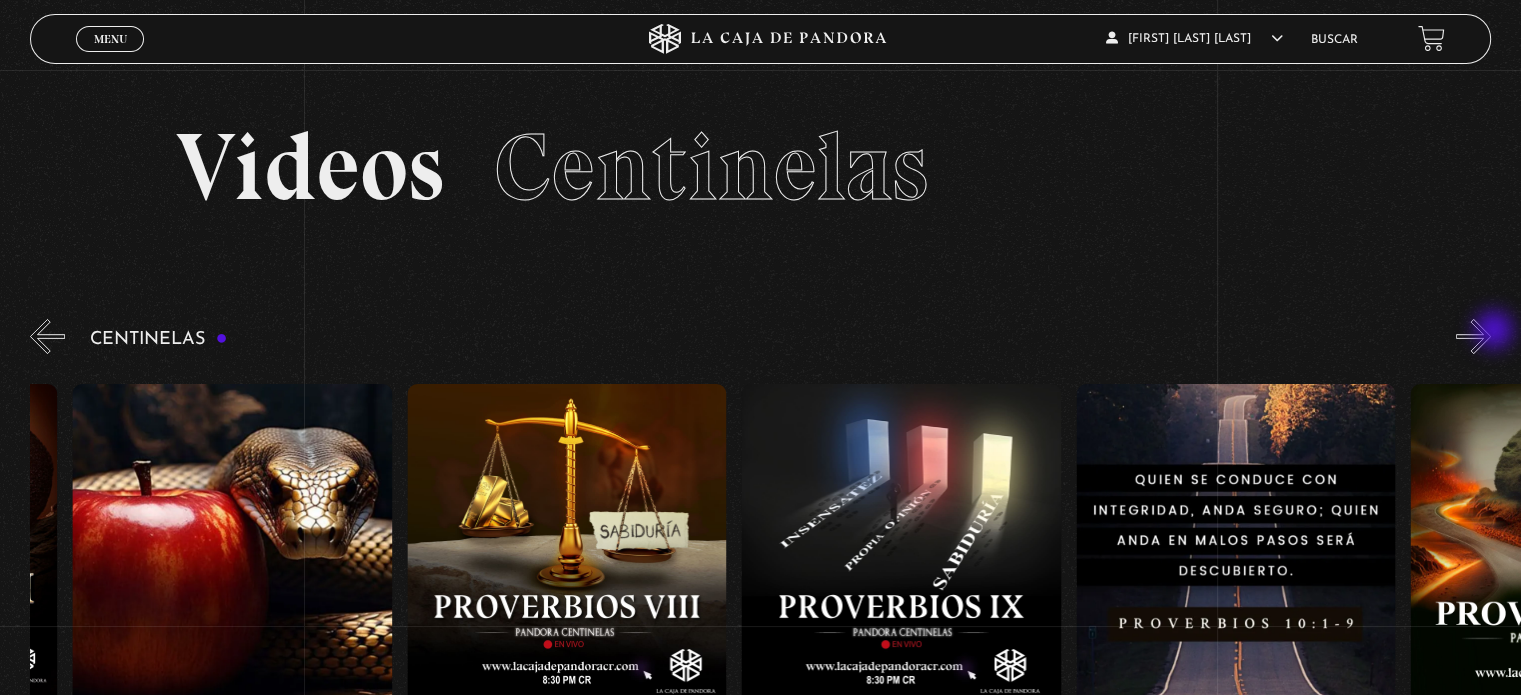 click on "»" at bounding box center [1473, 336] 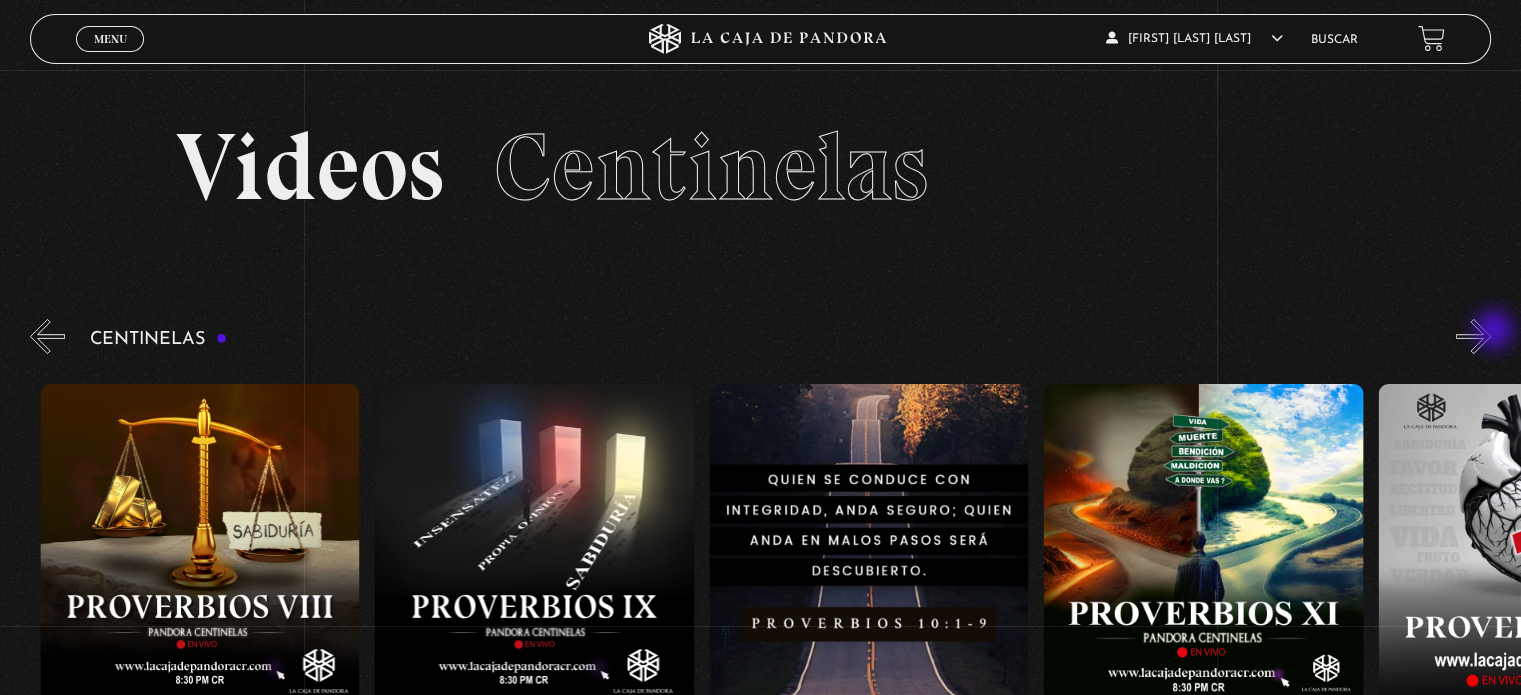 click on "»" at bounding box center [1473, 336] 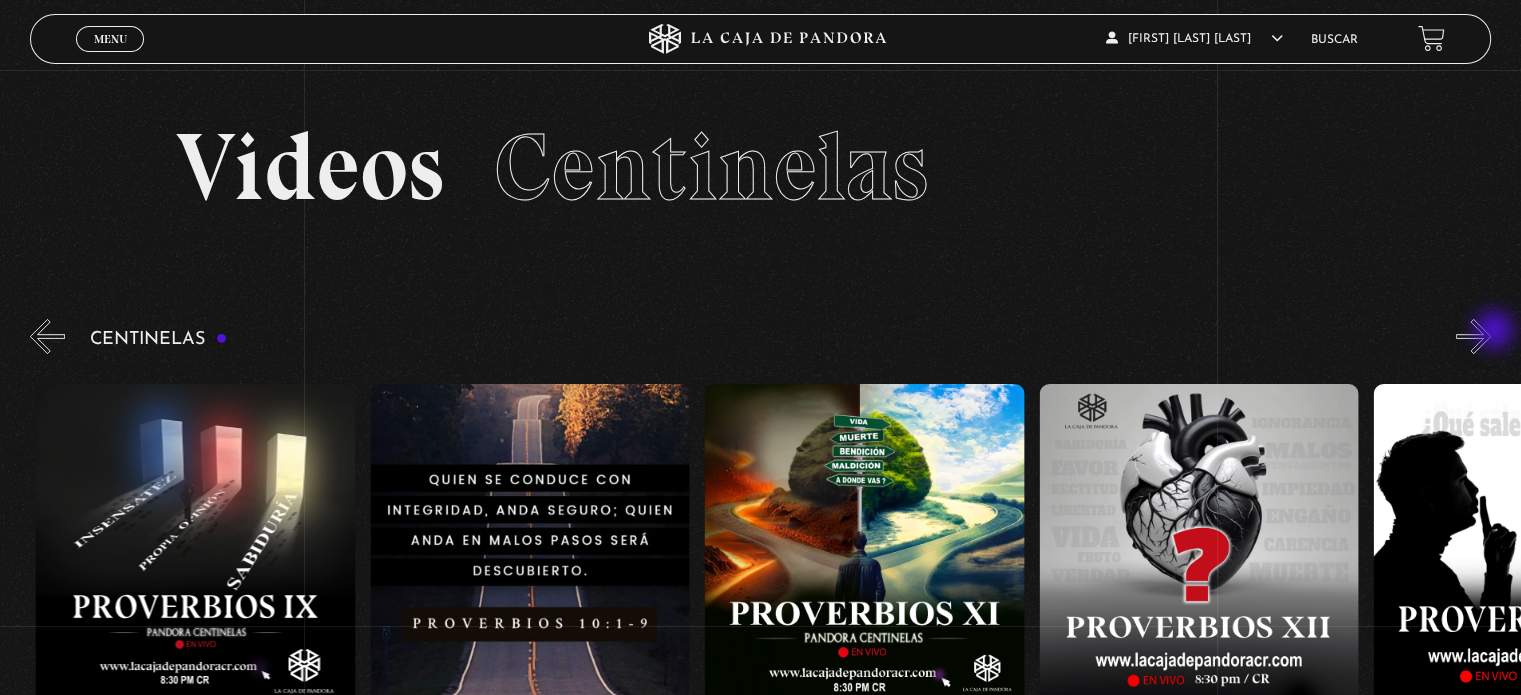 click on "»" at bounding box center (1473, 336) 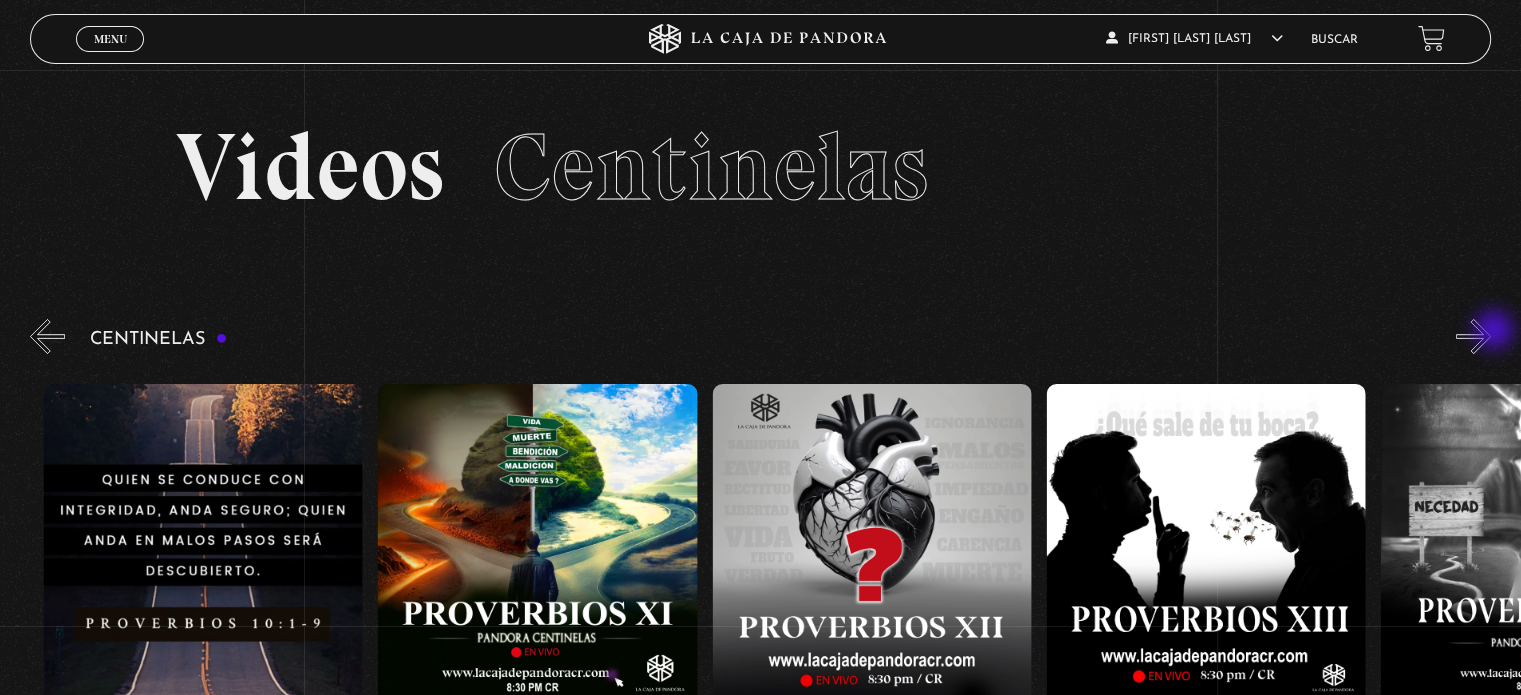 click on "»" at bounding box center (1473, 336) 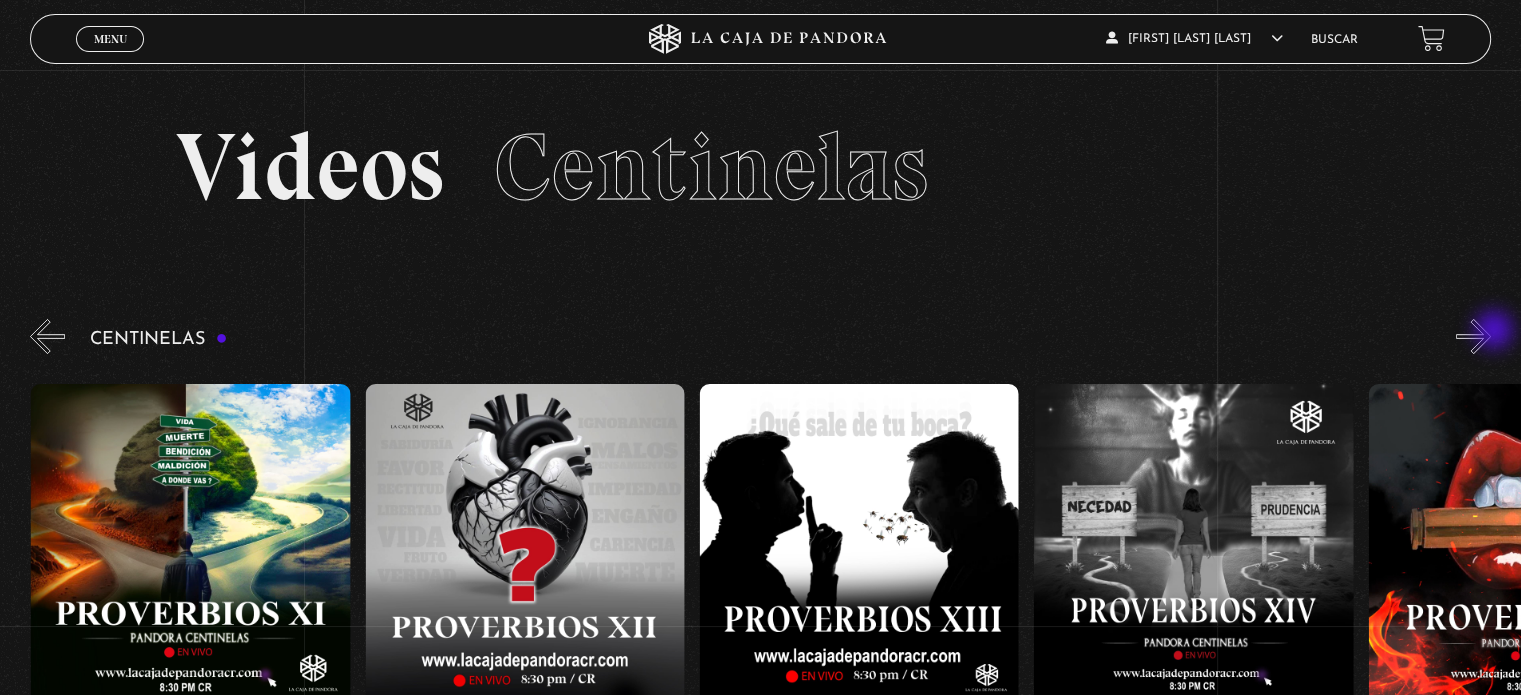 click on "»" at bounding box center [1473, 336] 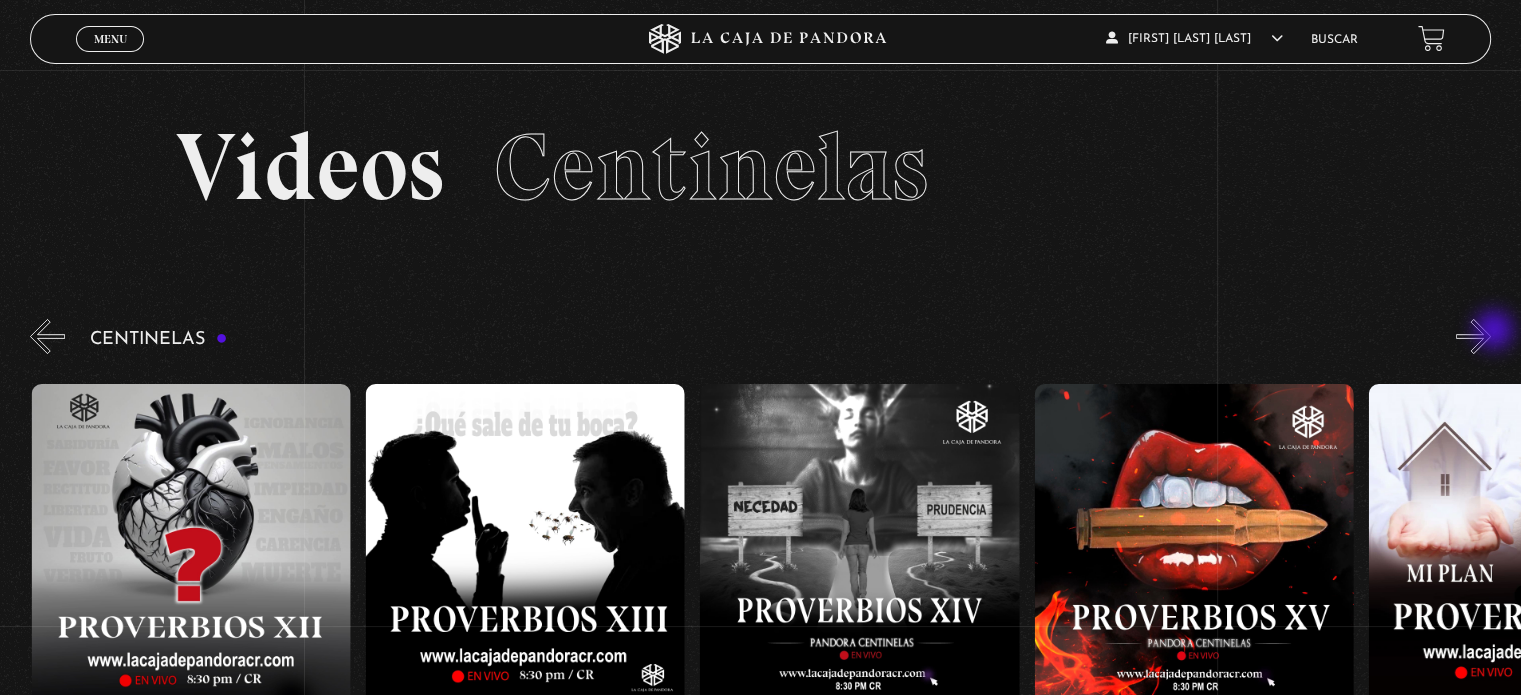 click on "»" at bounding box center [1473, 336] 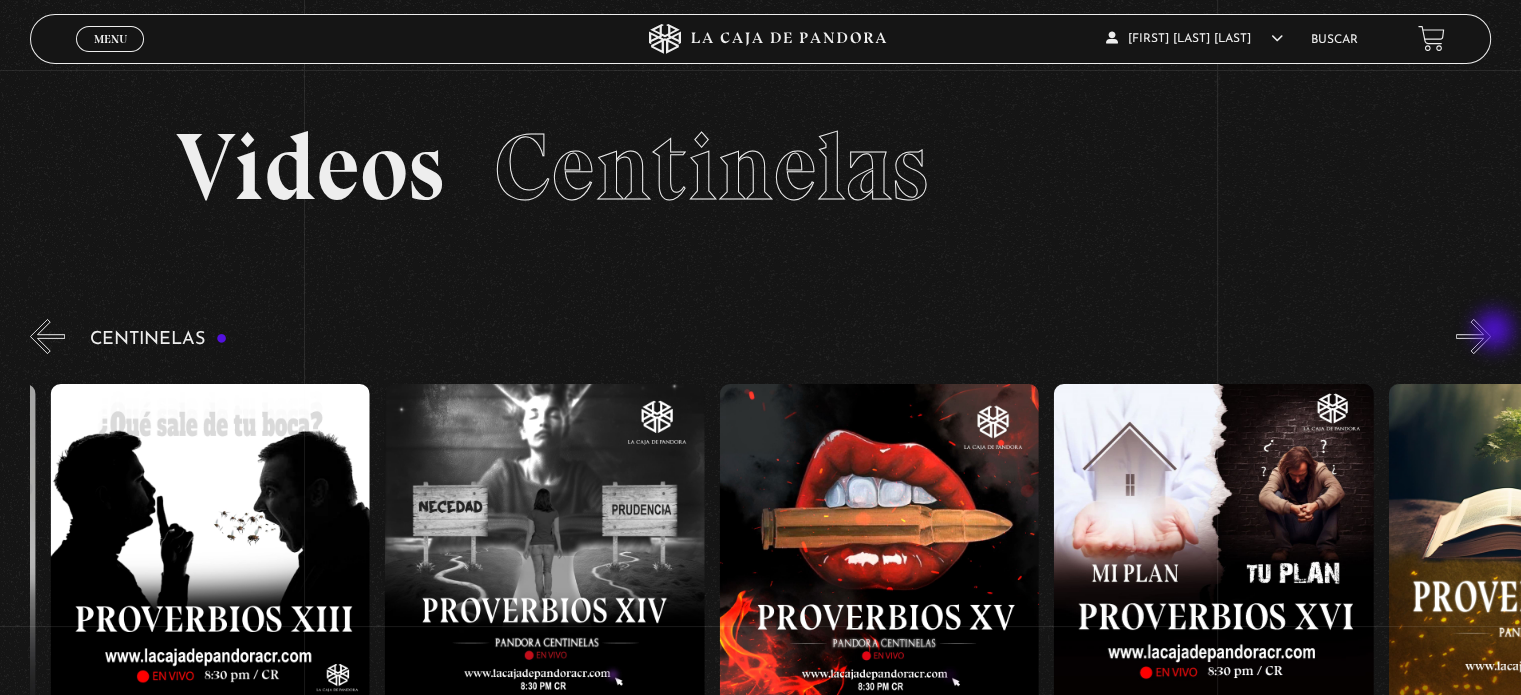 click on "»" at bounding box center (1473, 336) 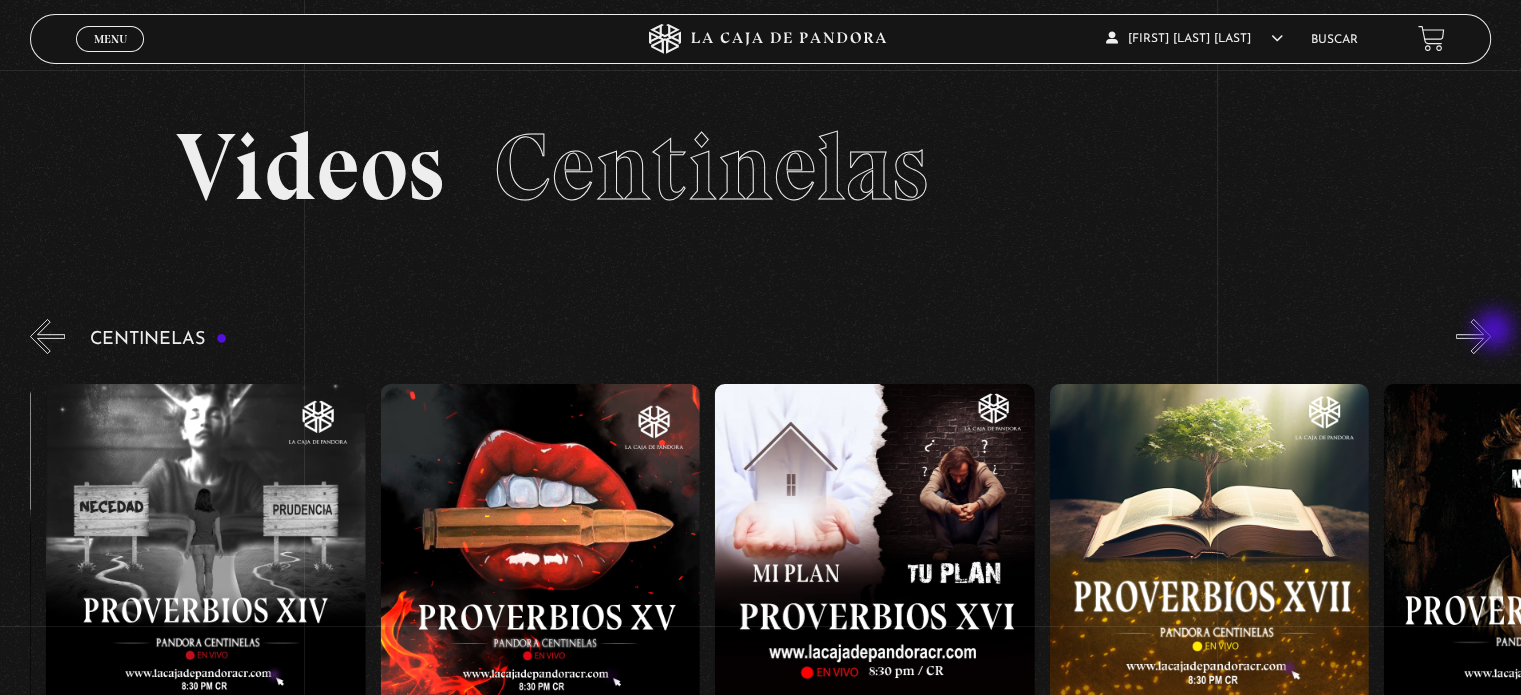 click on "»" at bounding box center (1473, 336) 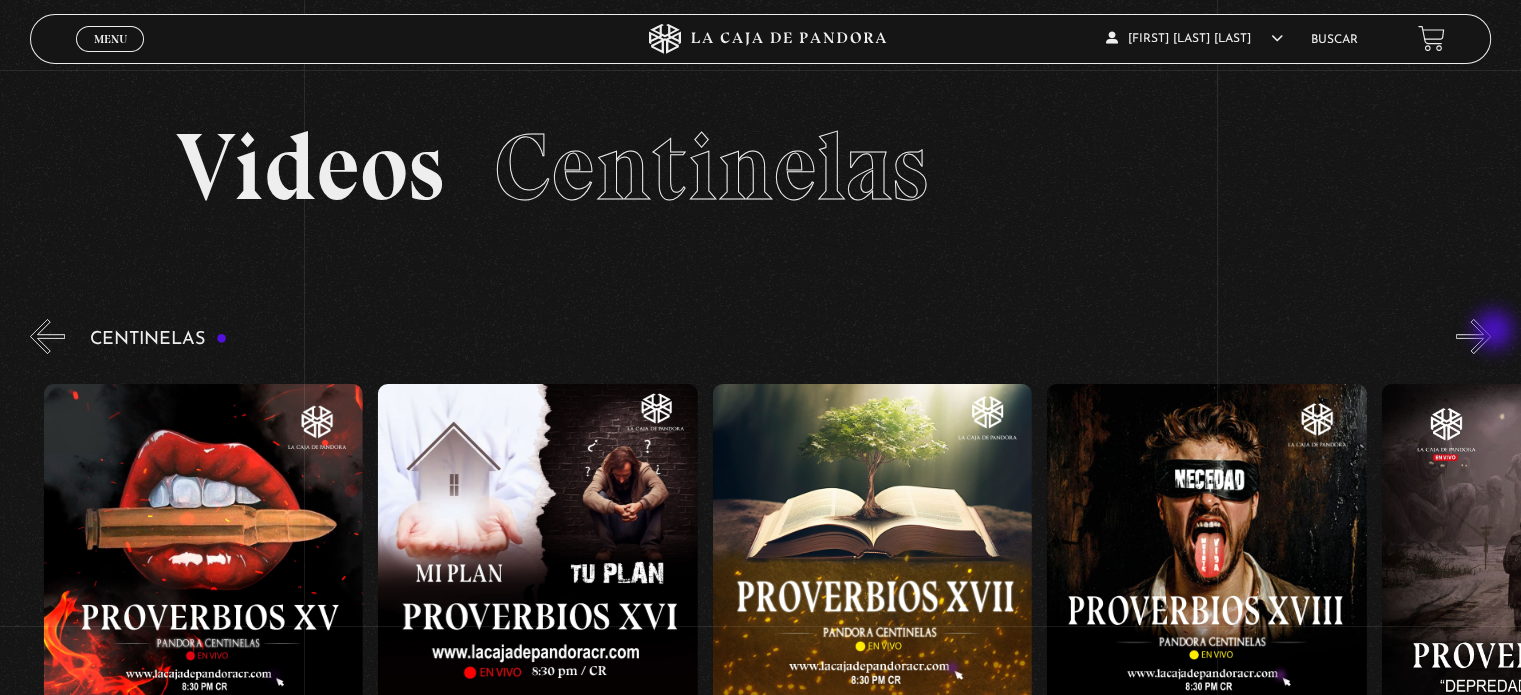 click on "»" at bounding box center (1473, 336) 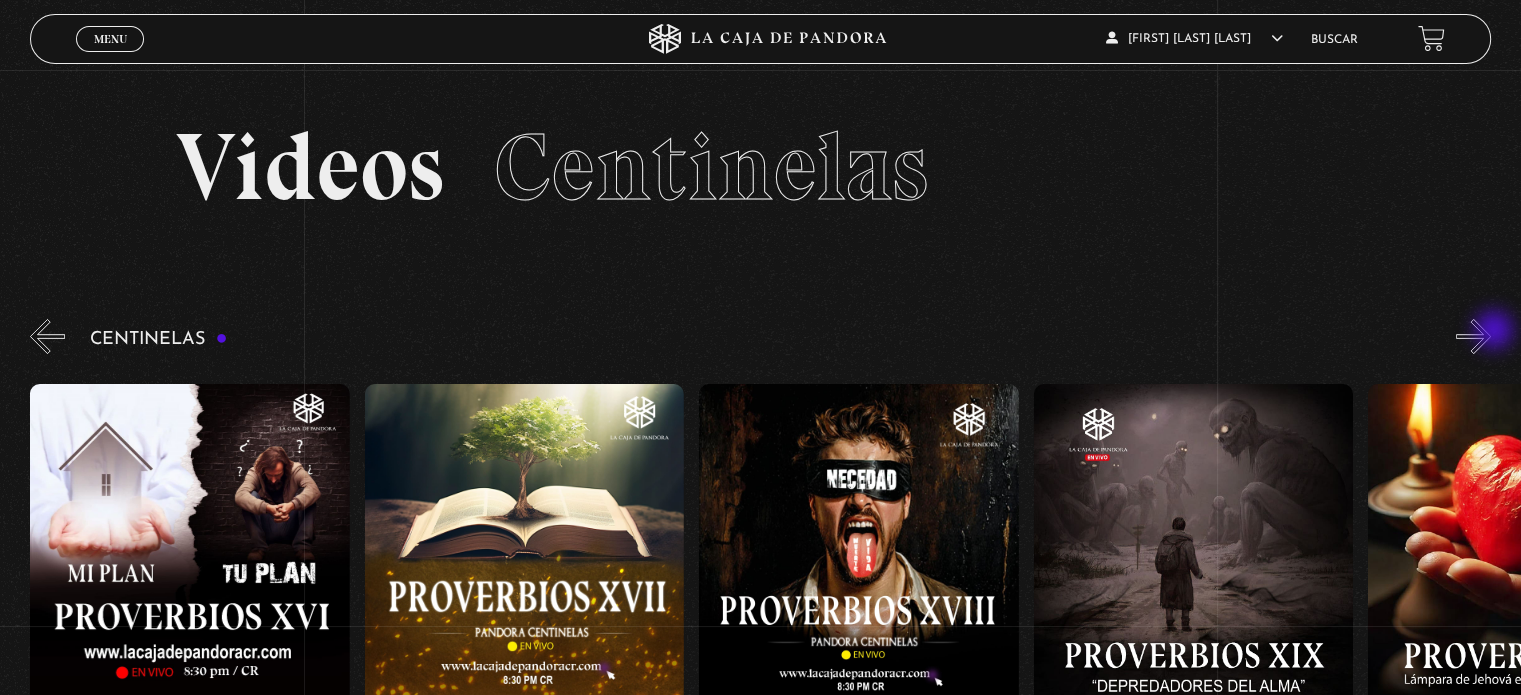 click on "»" at bounding box center (1473, 336) 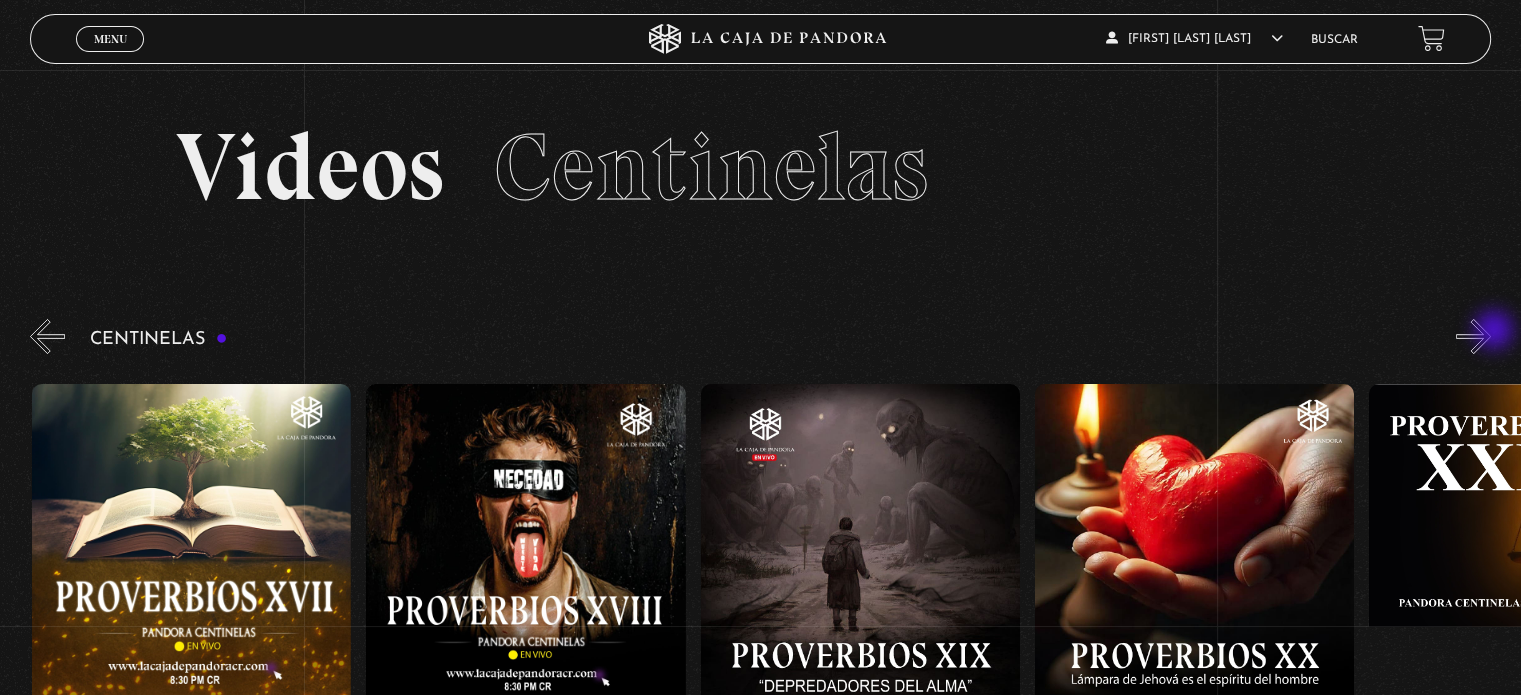 click on "»" at bounding box center (1473, 336) 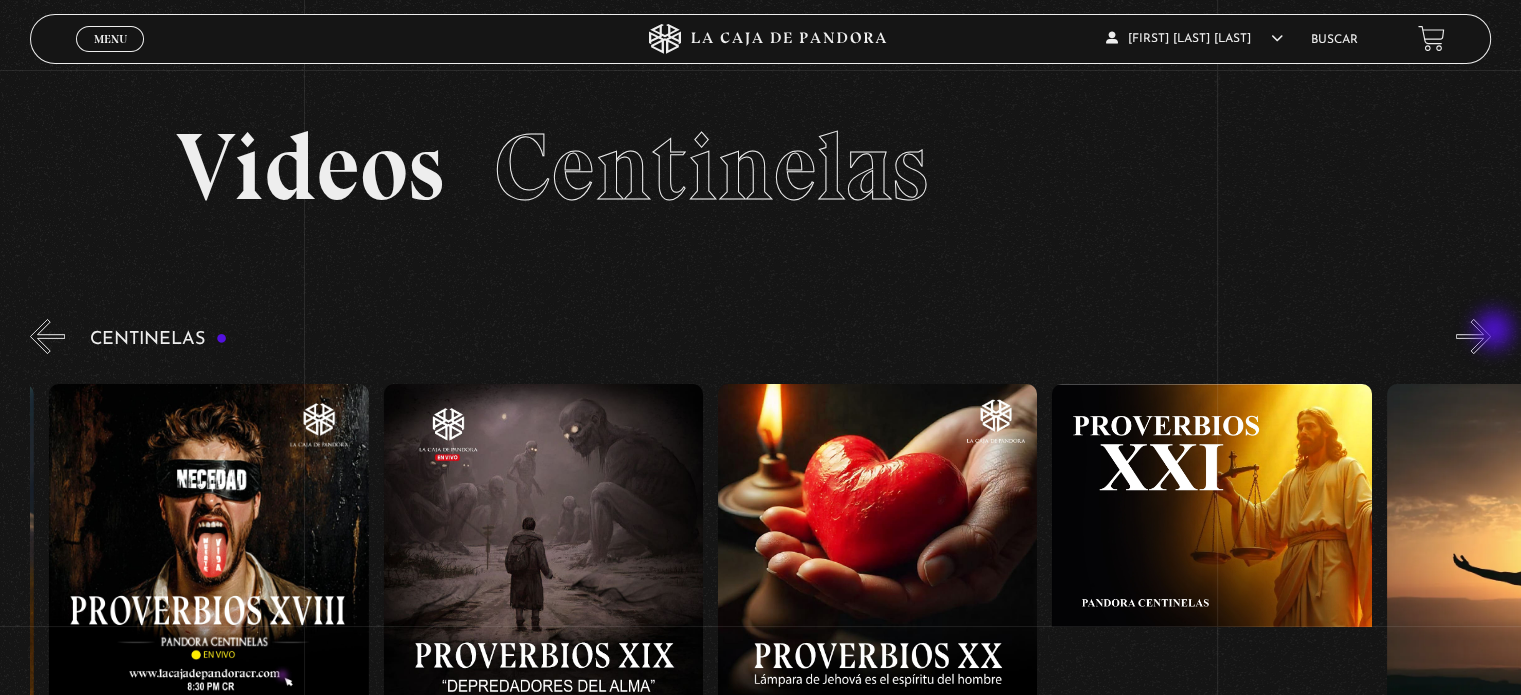 click on "»" at bounding box center [1473, 336] 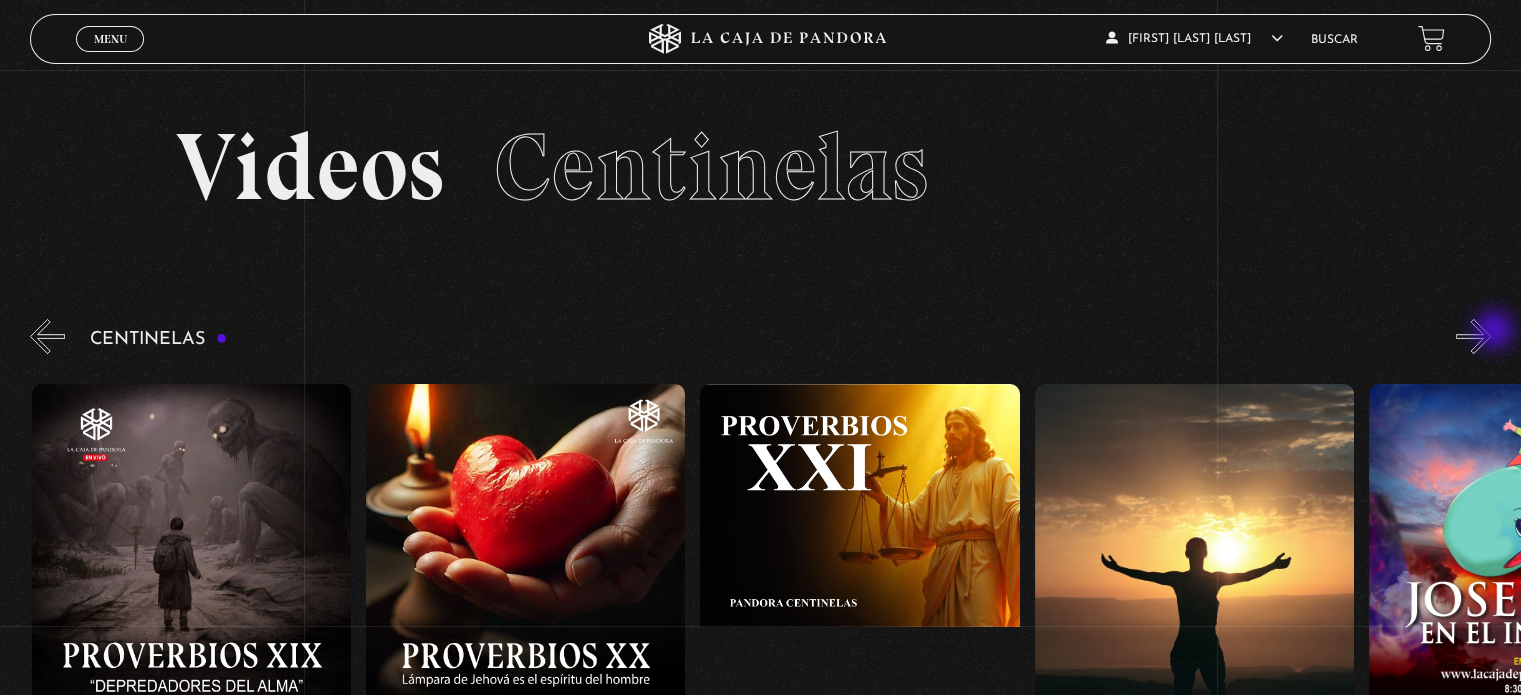 click on "»" at bounding box center (1473, 336) 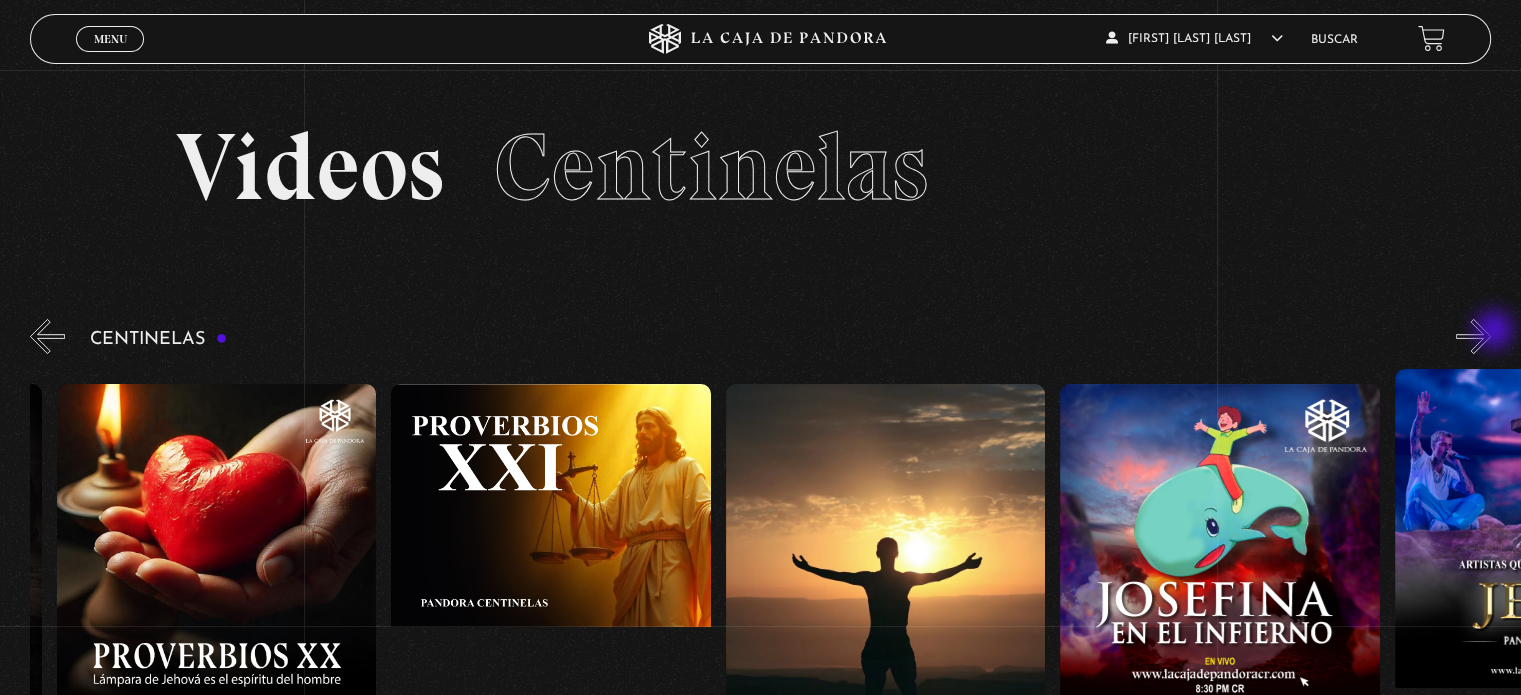 click on "»" at bounding box center (1473, 336) 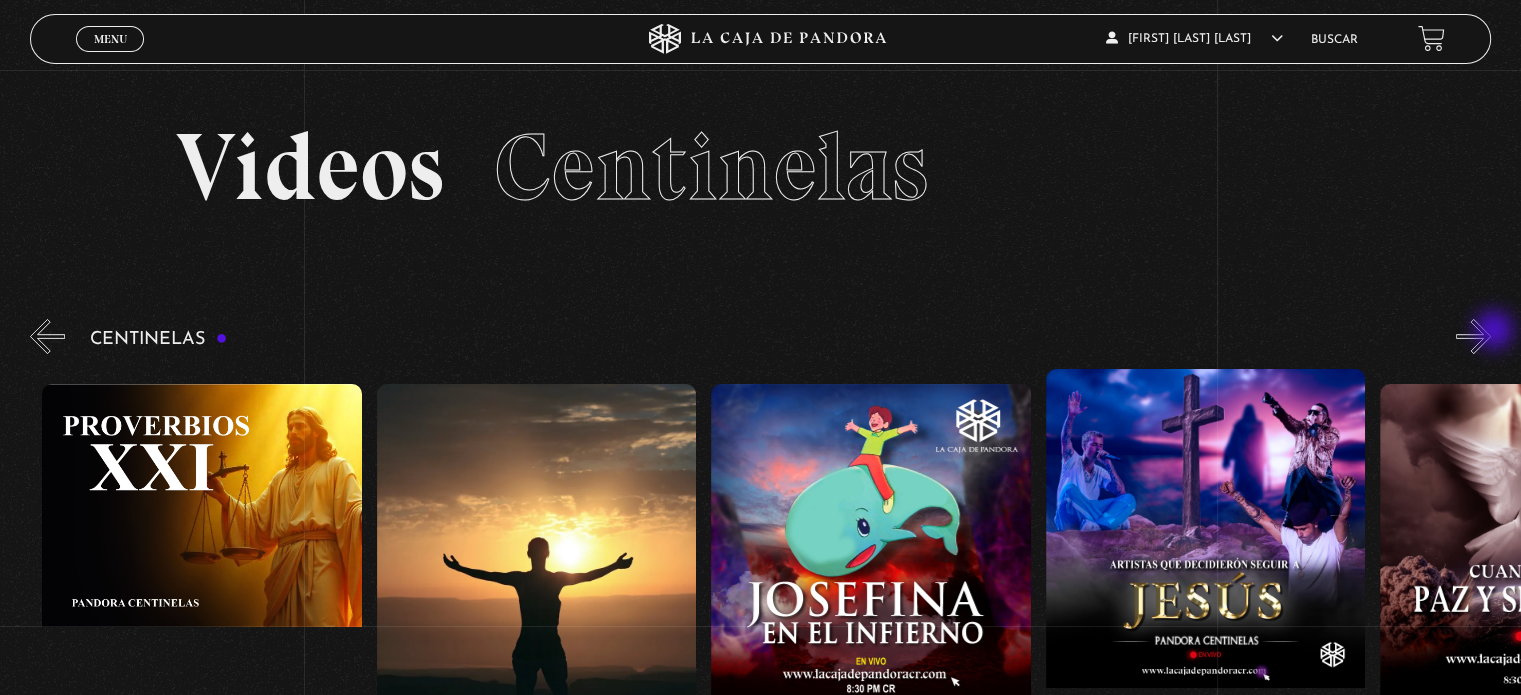 click on "»" at bounding box center (1473, 336) 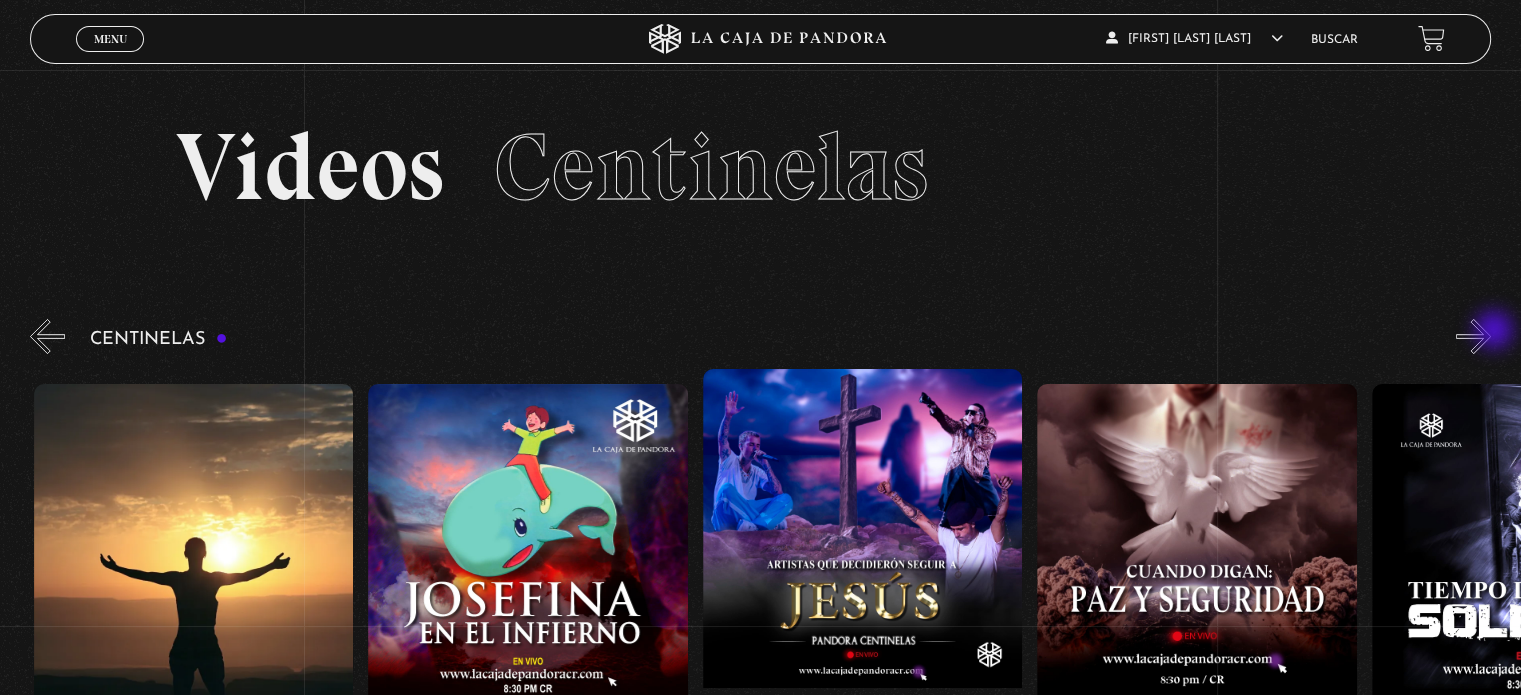 click on "»" at bounding box center (1473, 336) 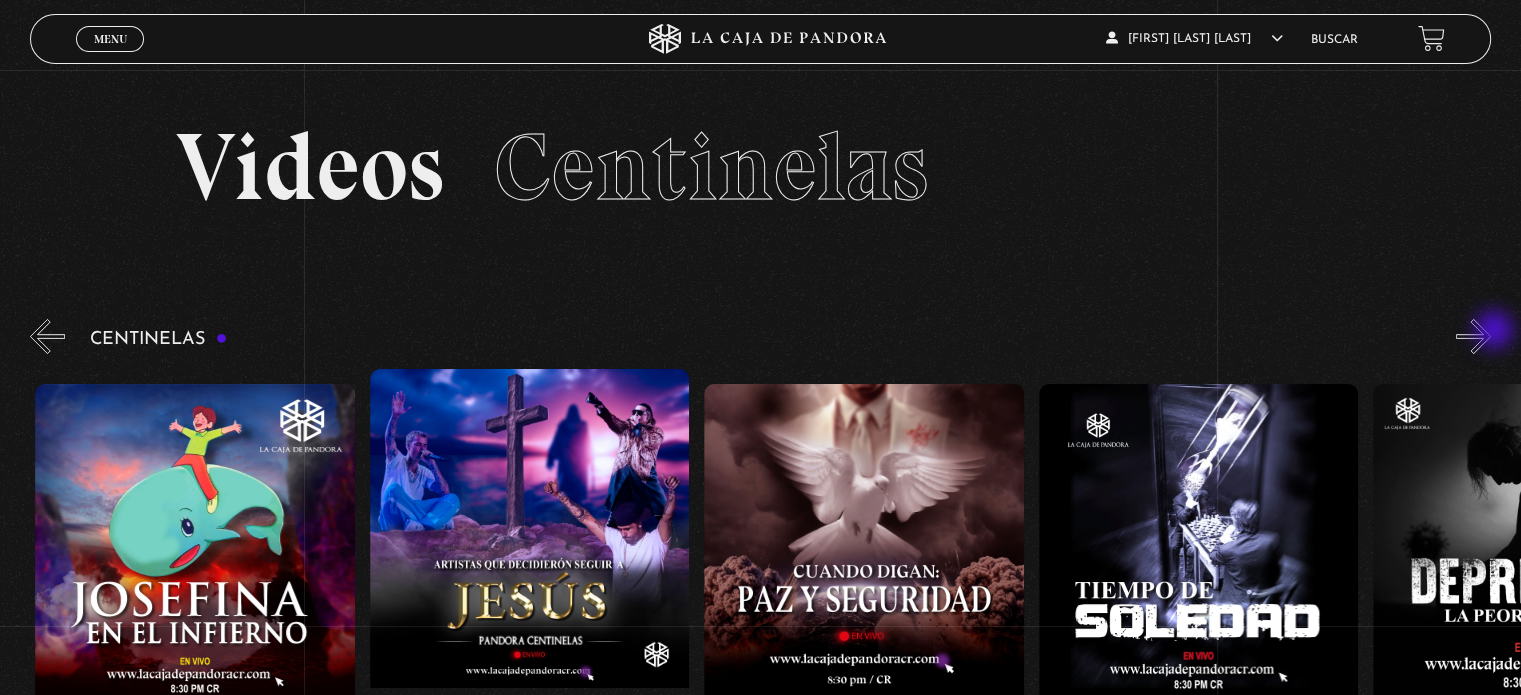 click on "»" at bounding box center [1473, 336] 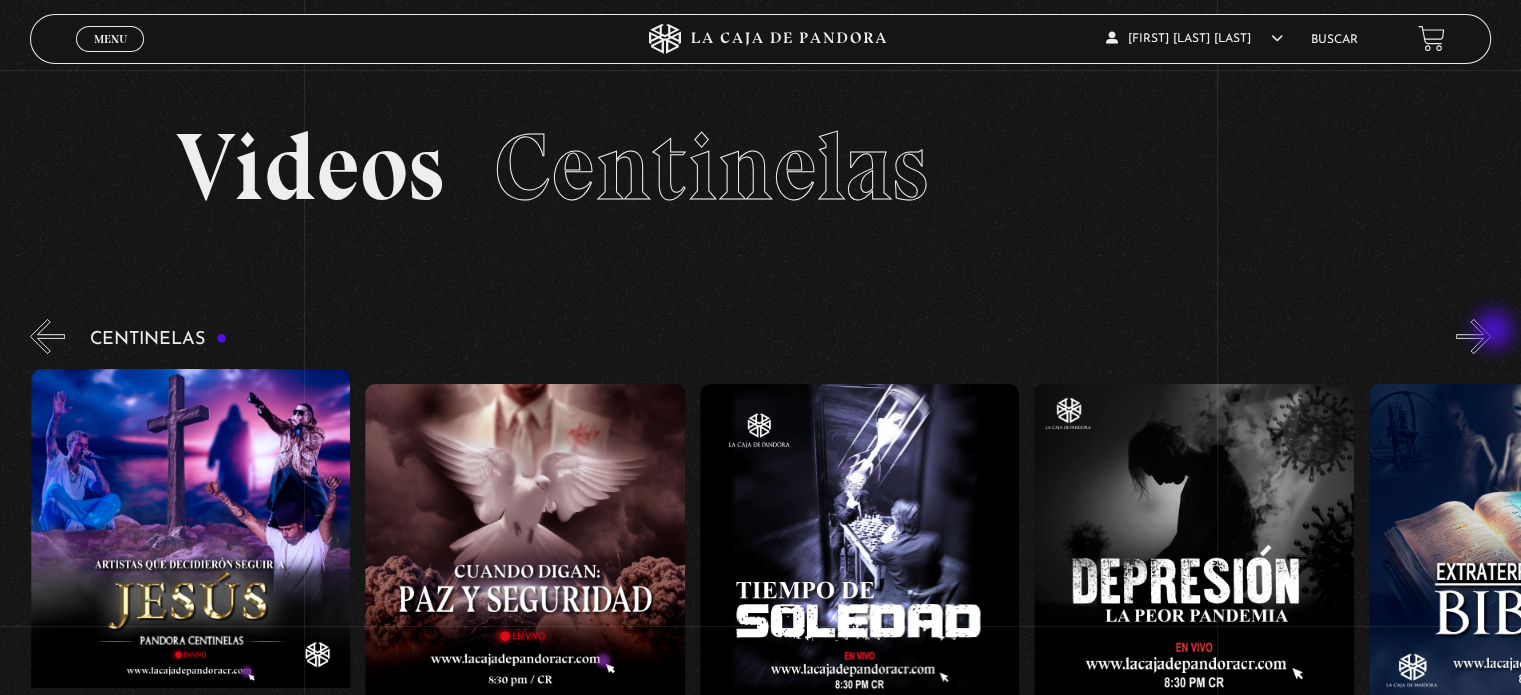 click on "»" at bounding box center (1473, 336) 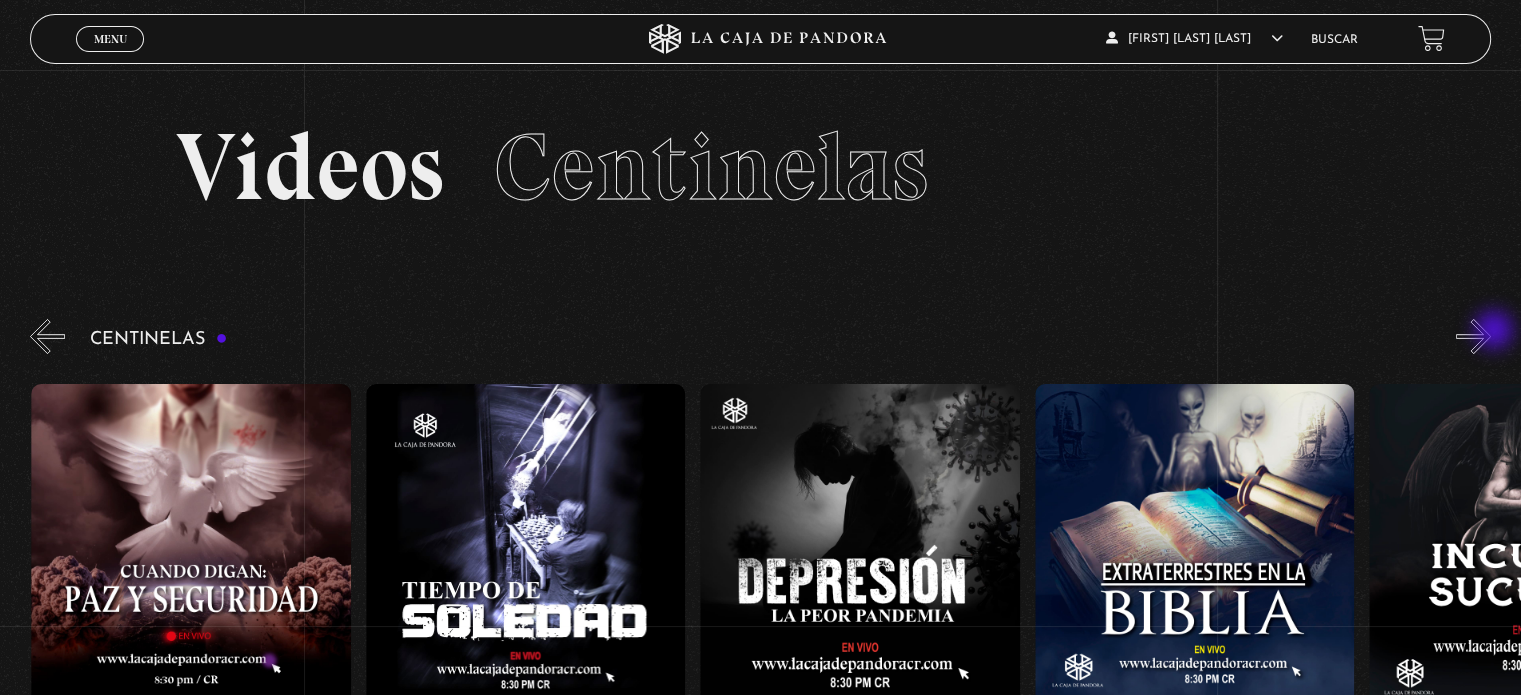 click on "»" at bounding box center [1473, 336] 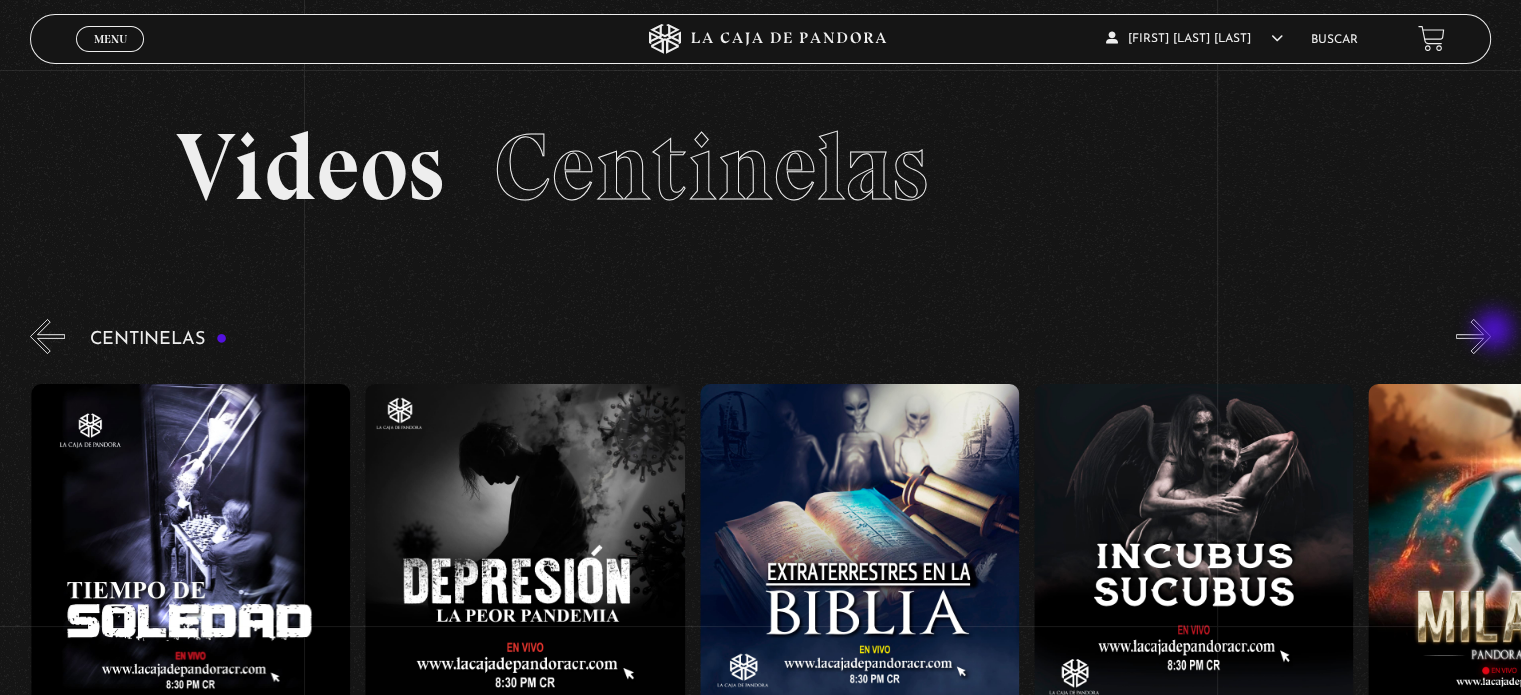 click on "»" at bounding box center [1473, 336] 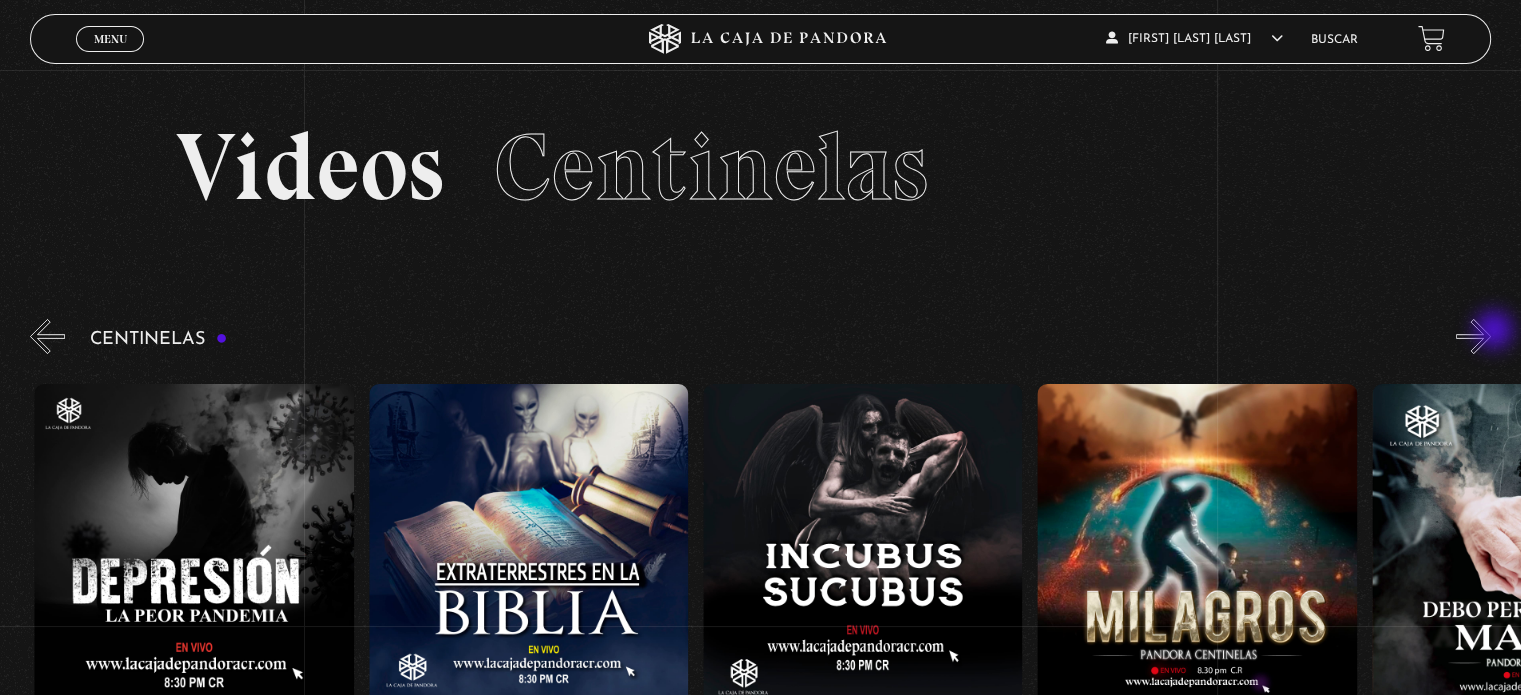 click on "»" at bounding box center [1473, 336] 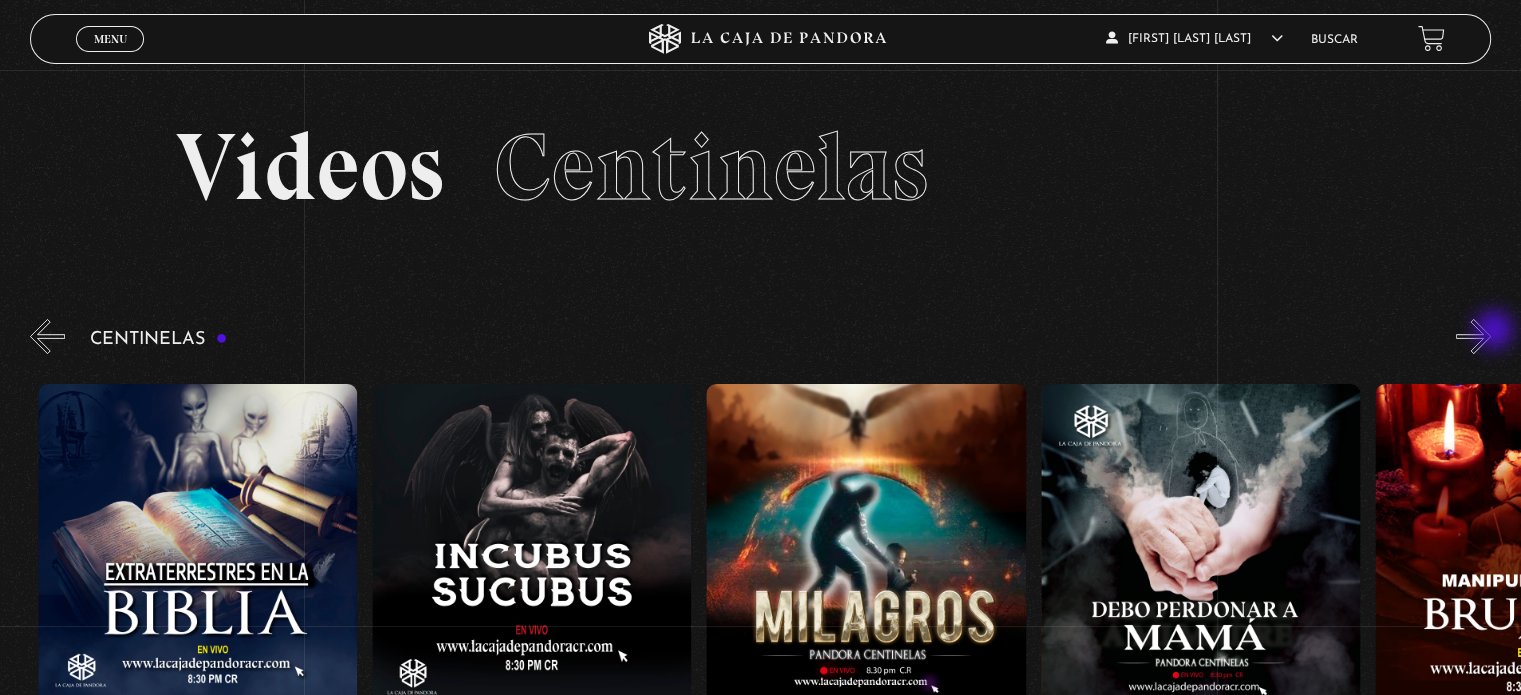 click on "»" at bounding box center (1473, 336) 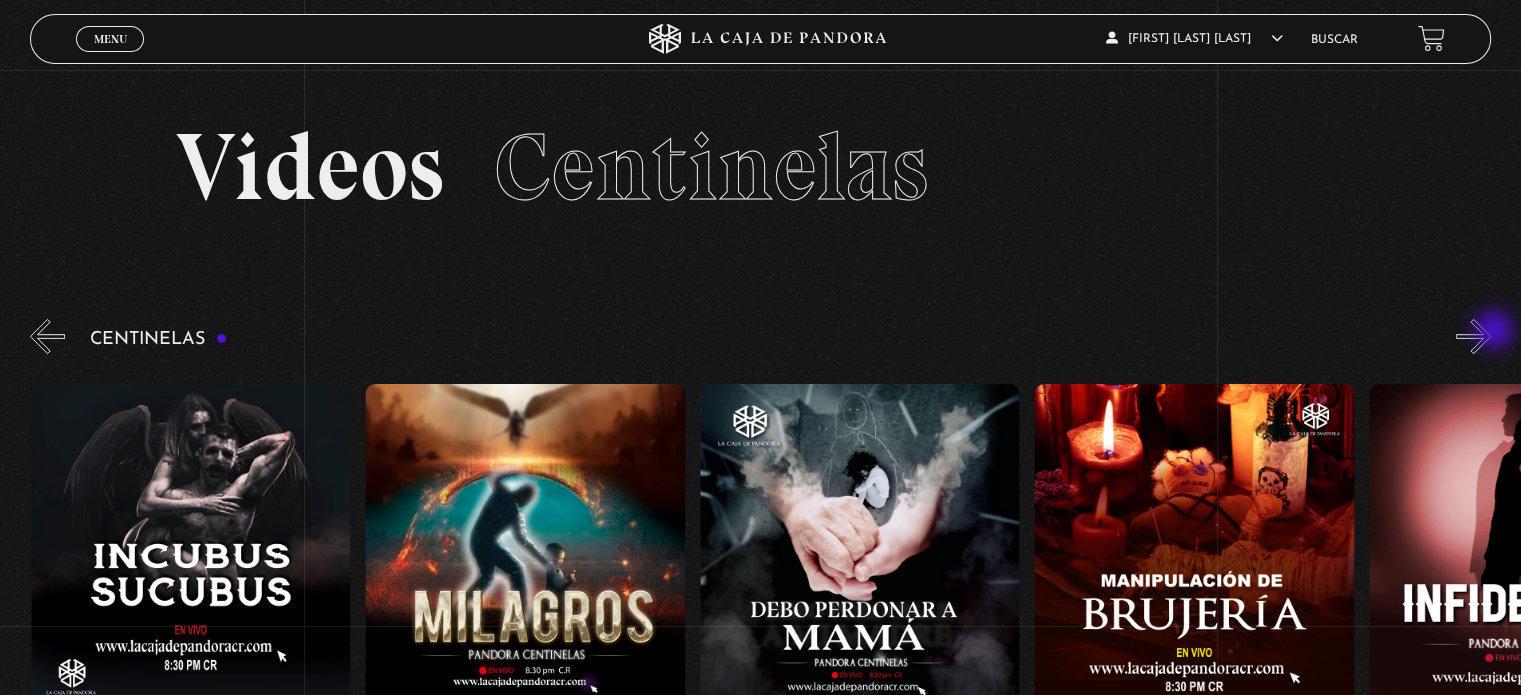 click on "»" at bounding box center (1473, 336) 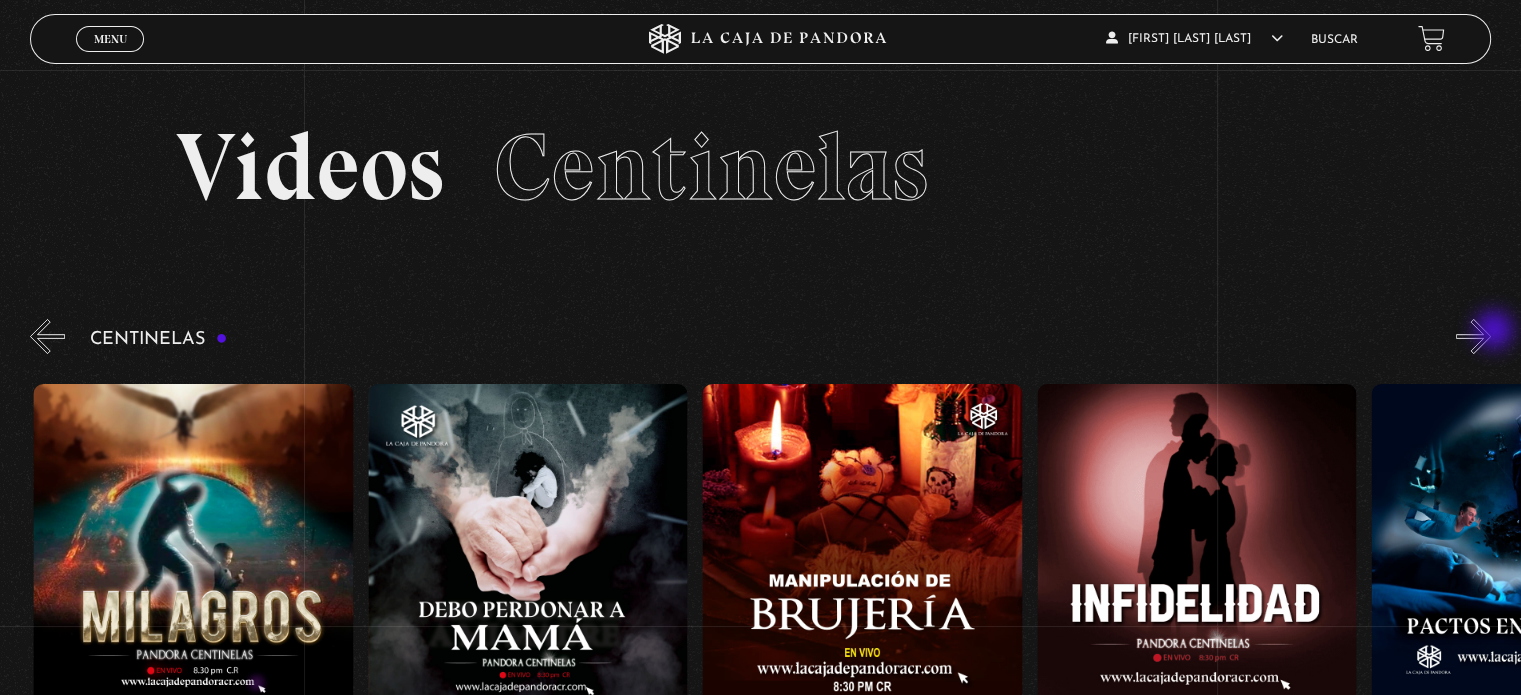 click on "»" at bounding box center [1473, 336] 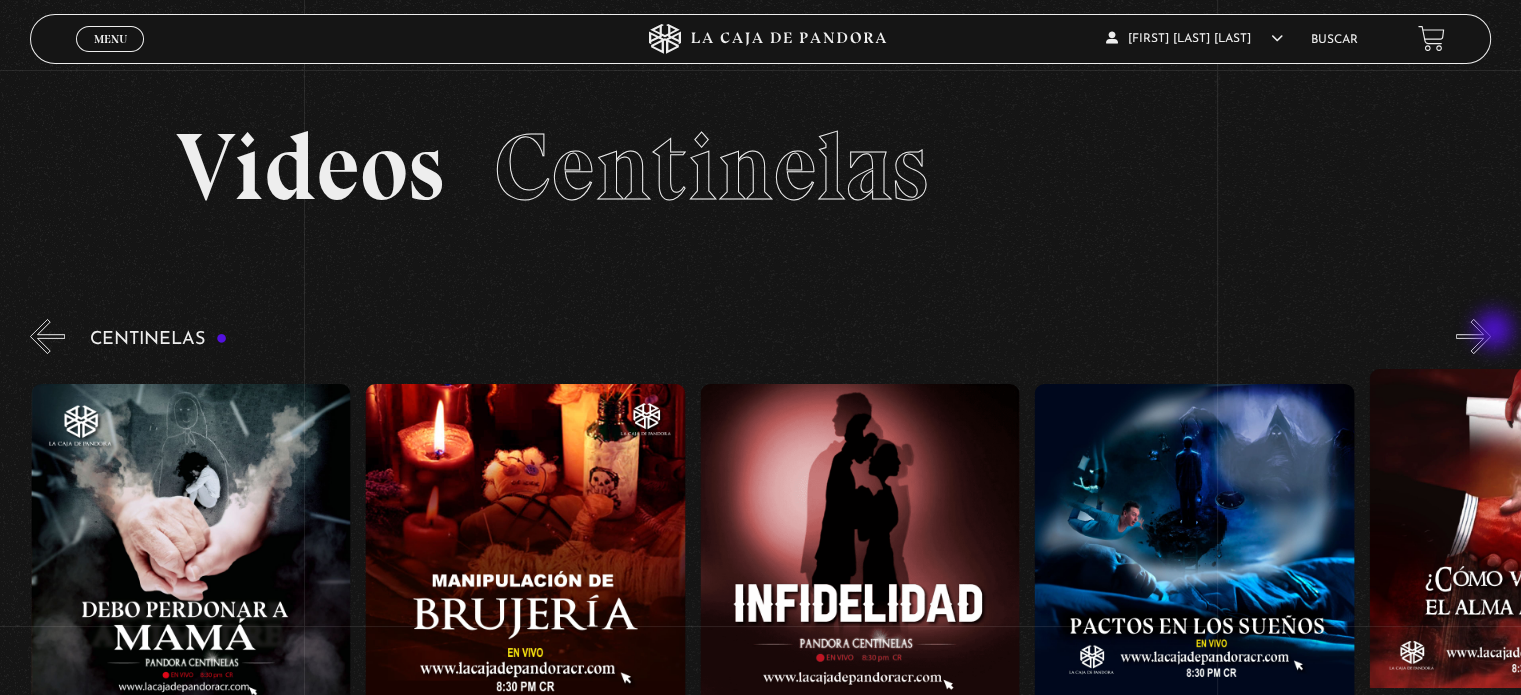 click on "»" at bounding box center (1473, 336) 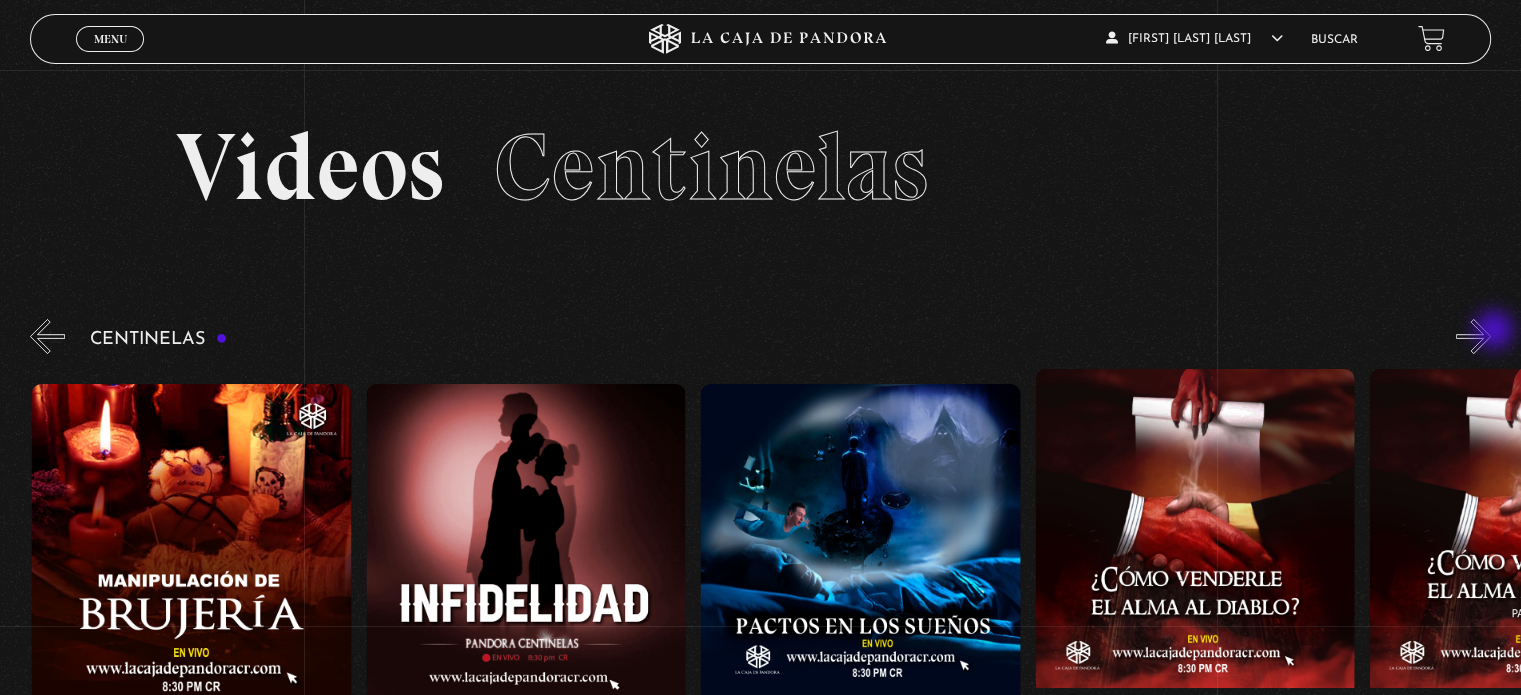 scroll, scrollTop: 0, scrollLeft: 11371, axis: horizontal 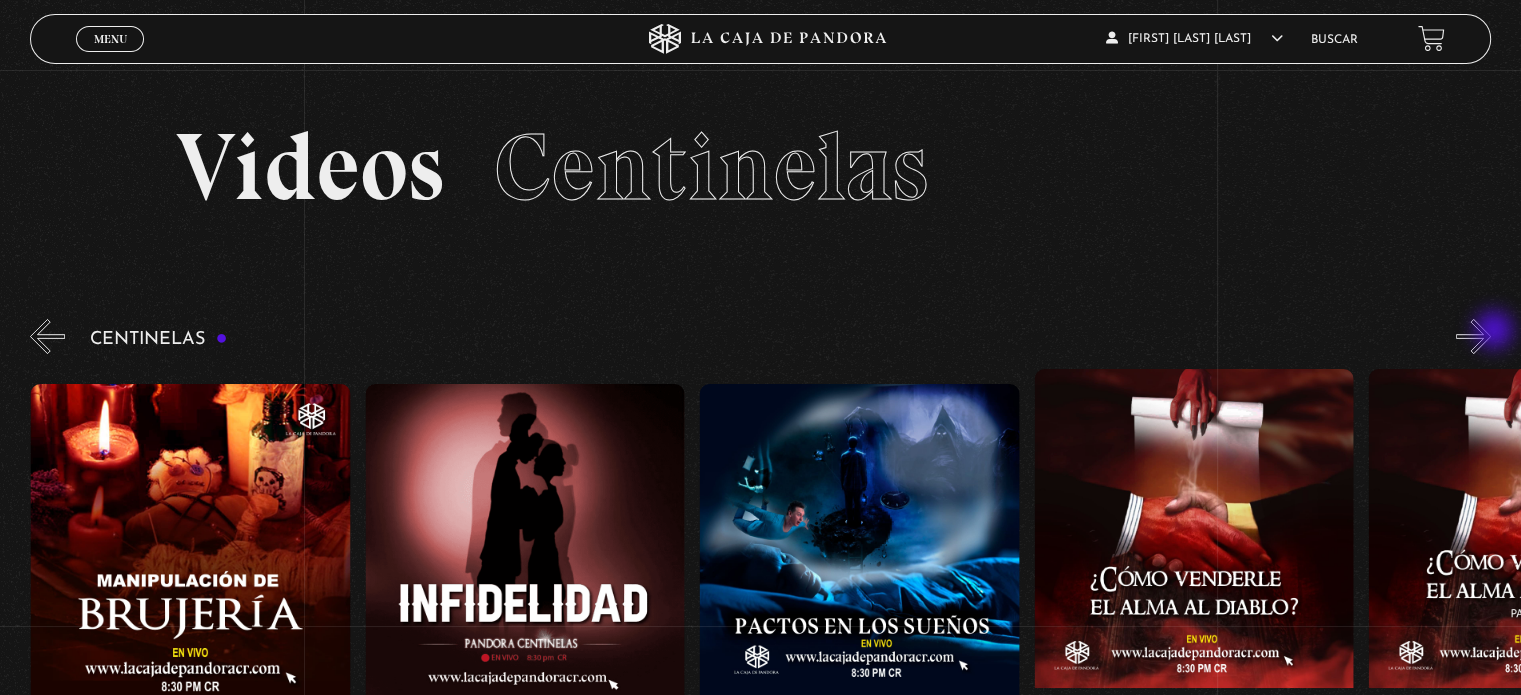 click on "»" at bounding box center [1473, 336] 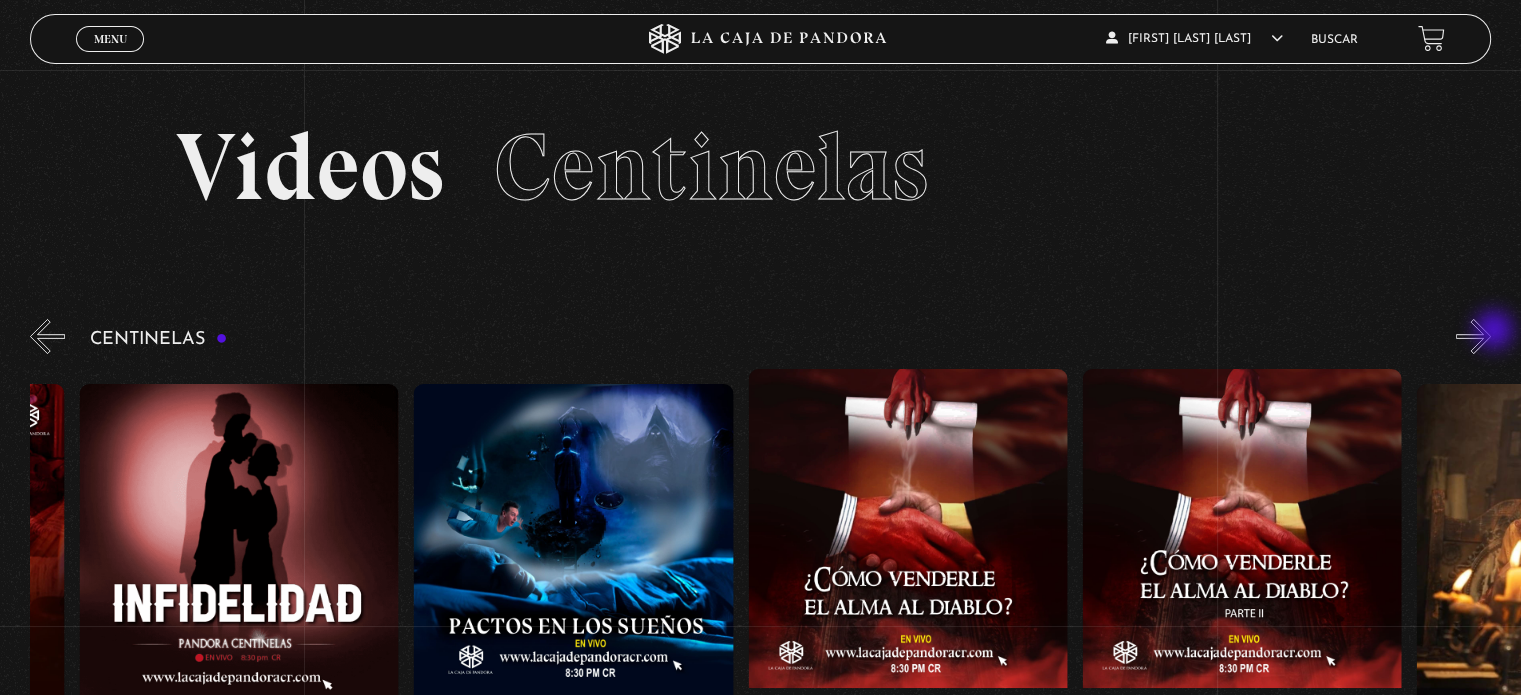 click on "»" at bounding box center (1473, 336) 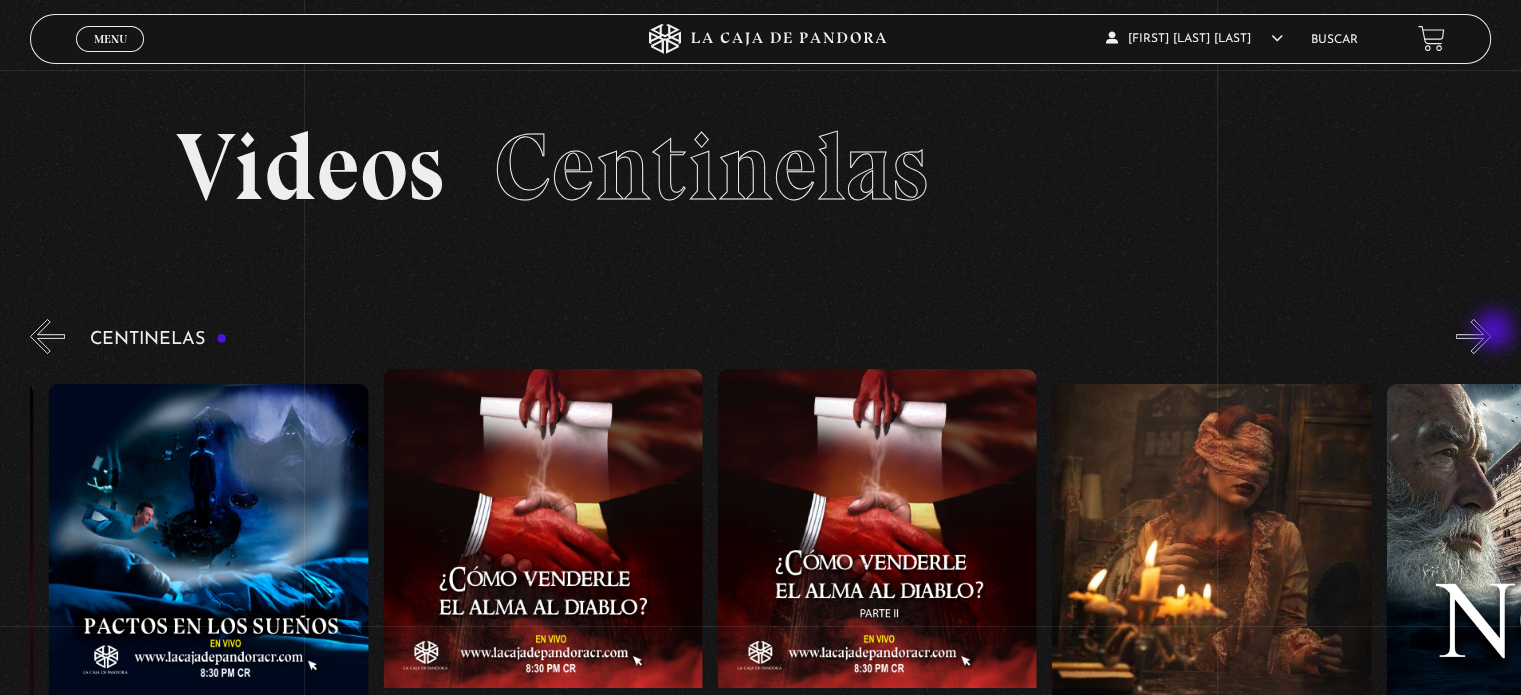 click on "»" at bounding box center (1473, 336) 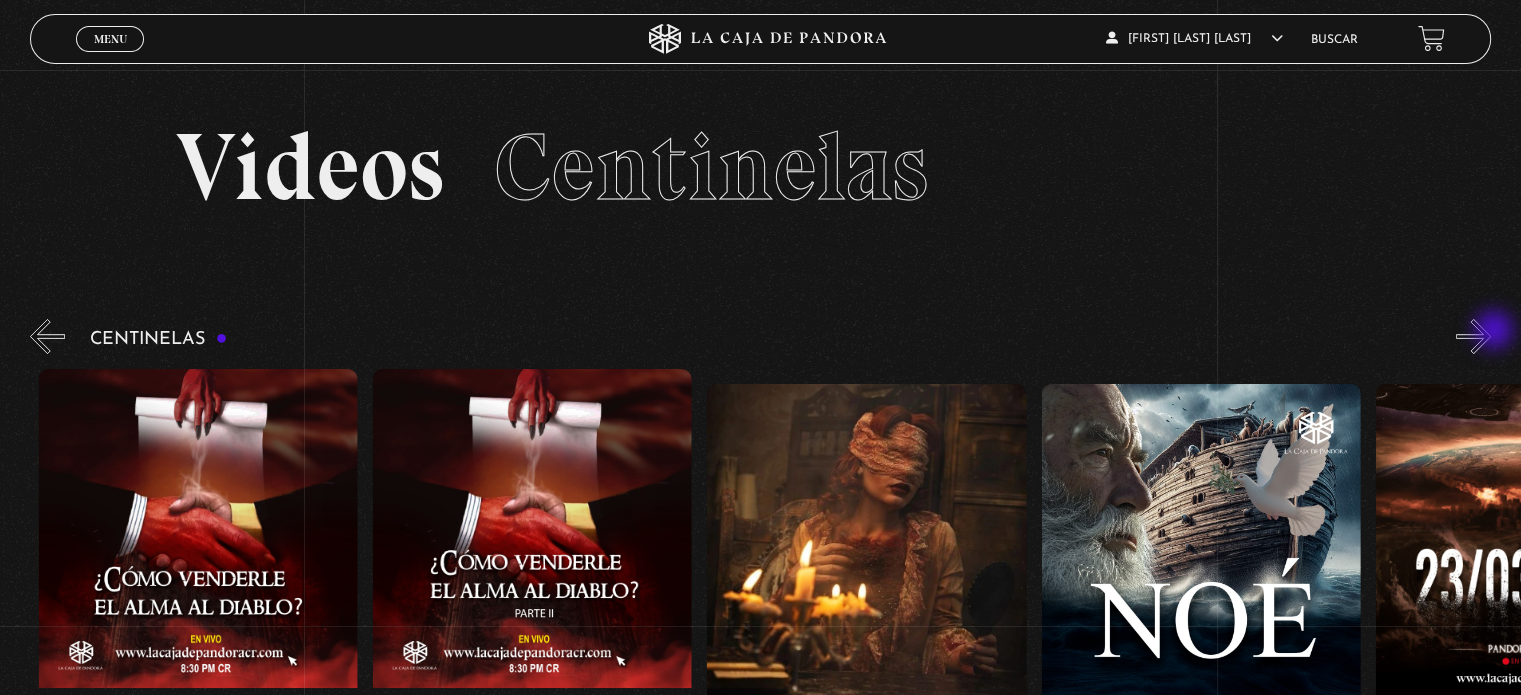 click on "»" at bounding box center (1473, 336) 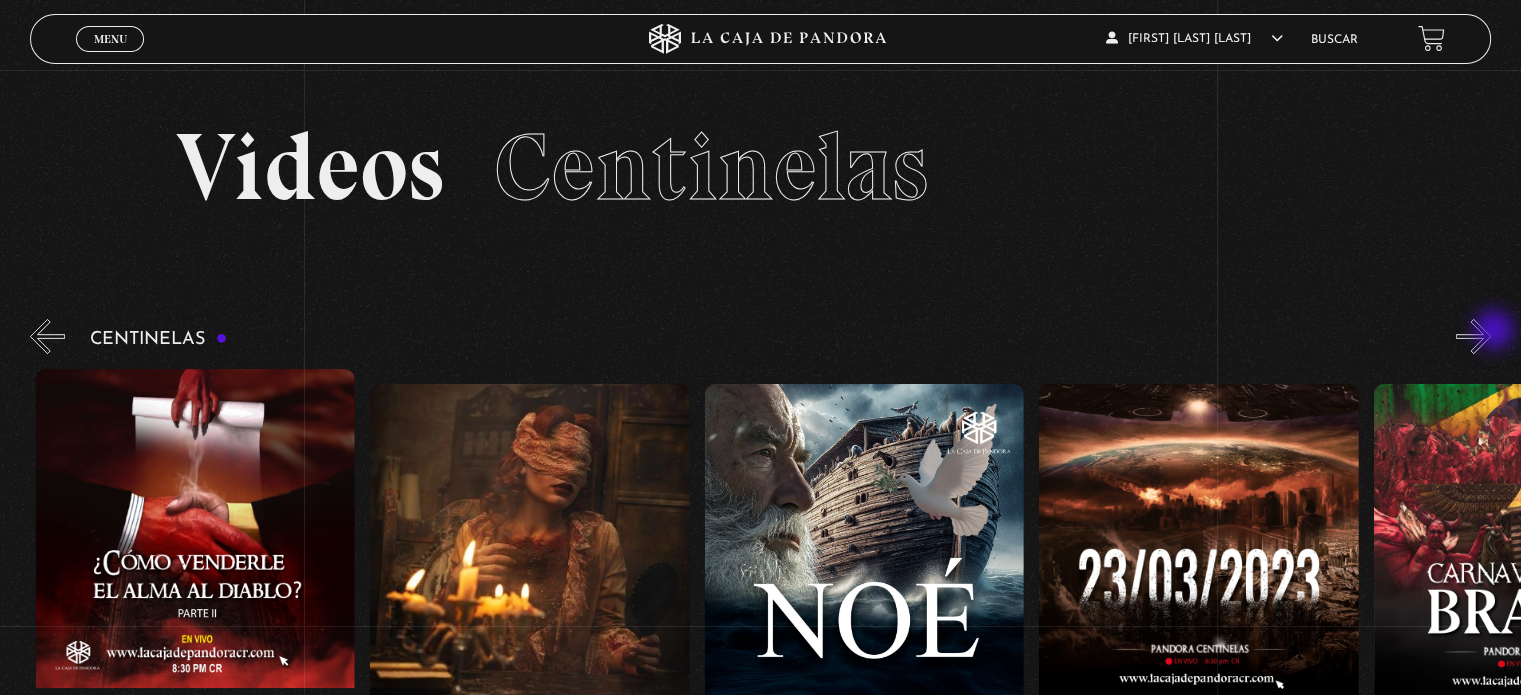 click on "»" at bounding box center [1473, 336] 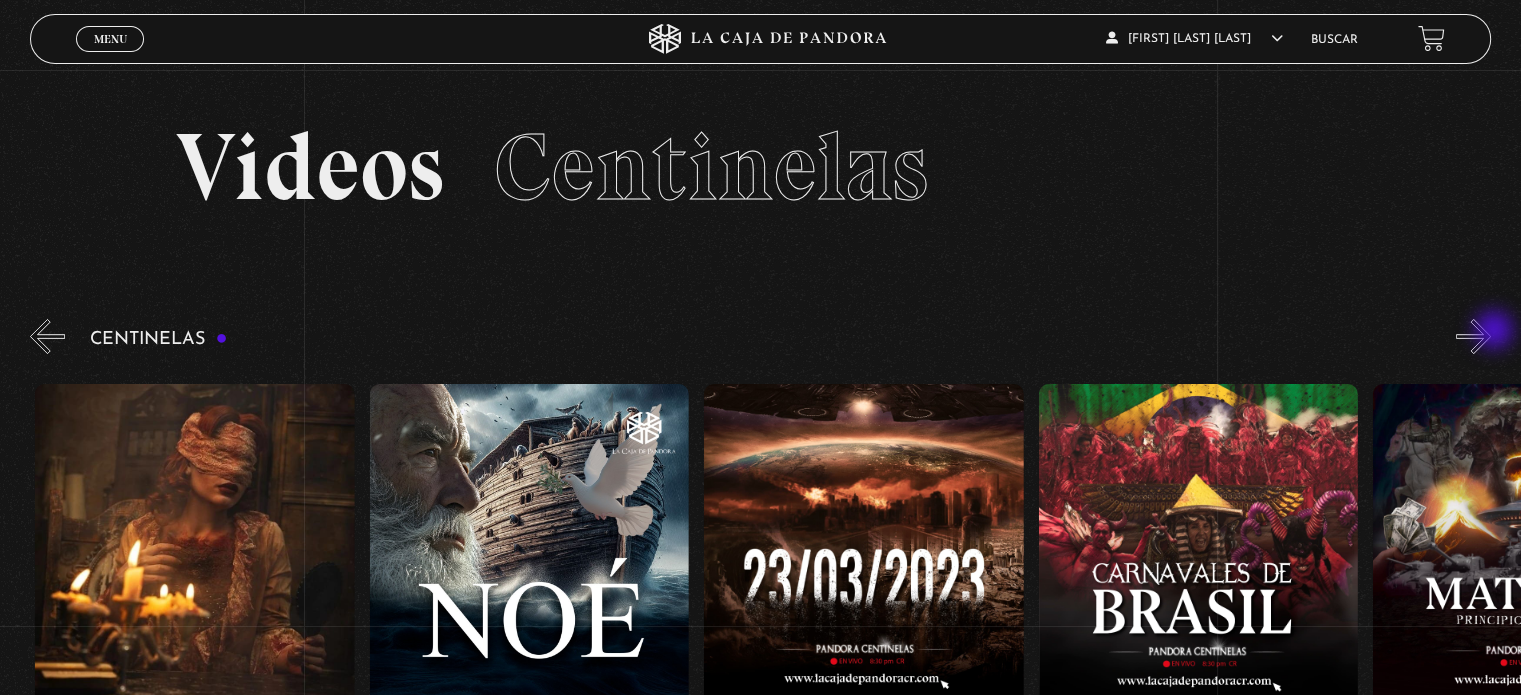 click on "»" at bounding box center [1473, 336] 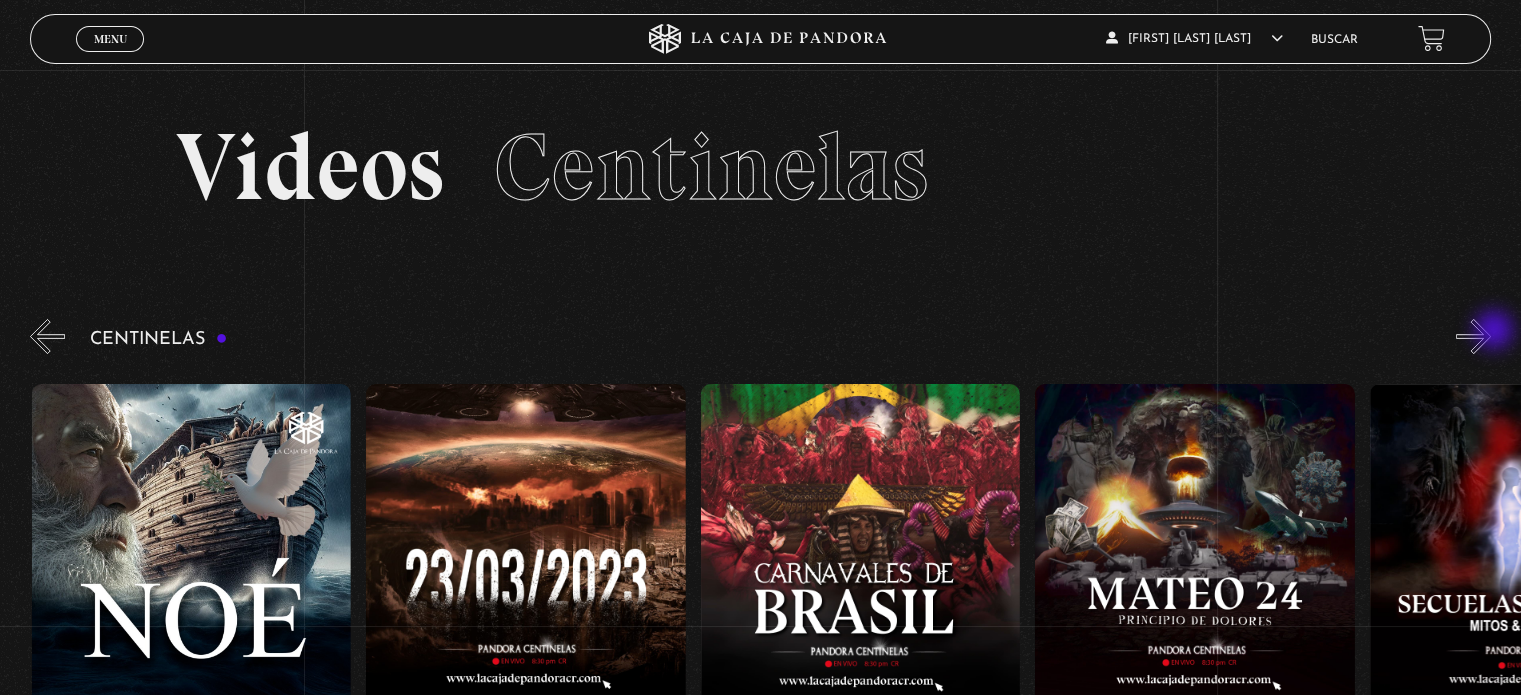 click on "»" at bounding box center (1473, 336) 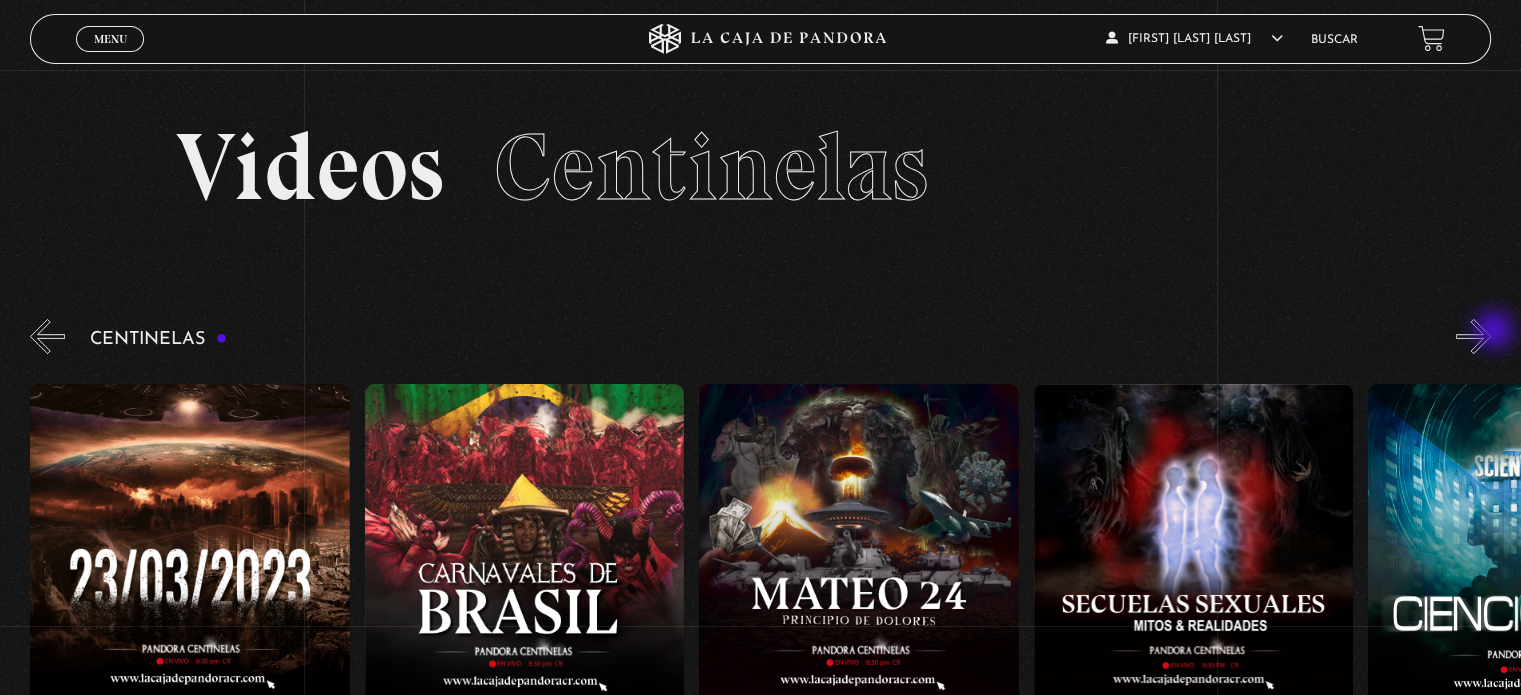 click on "»" at bounding box center [1473, 336] 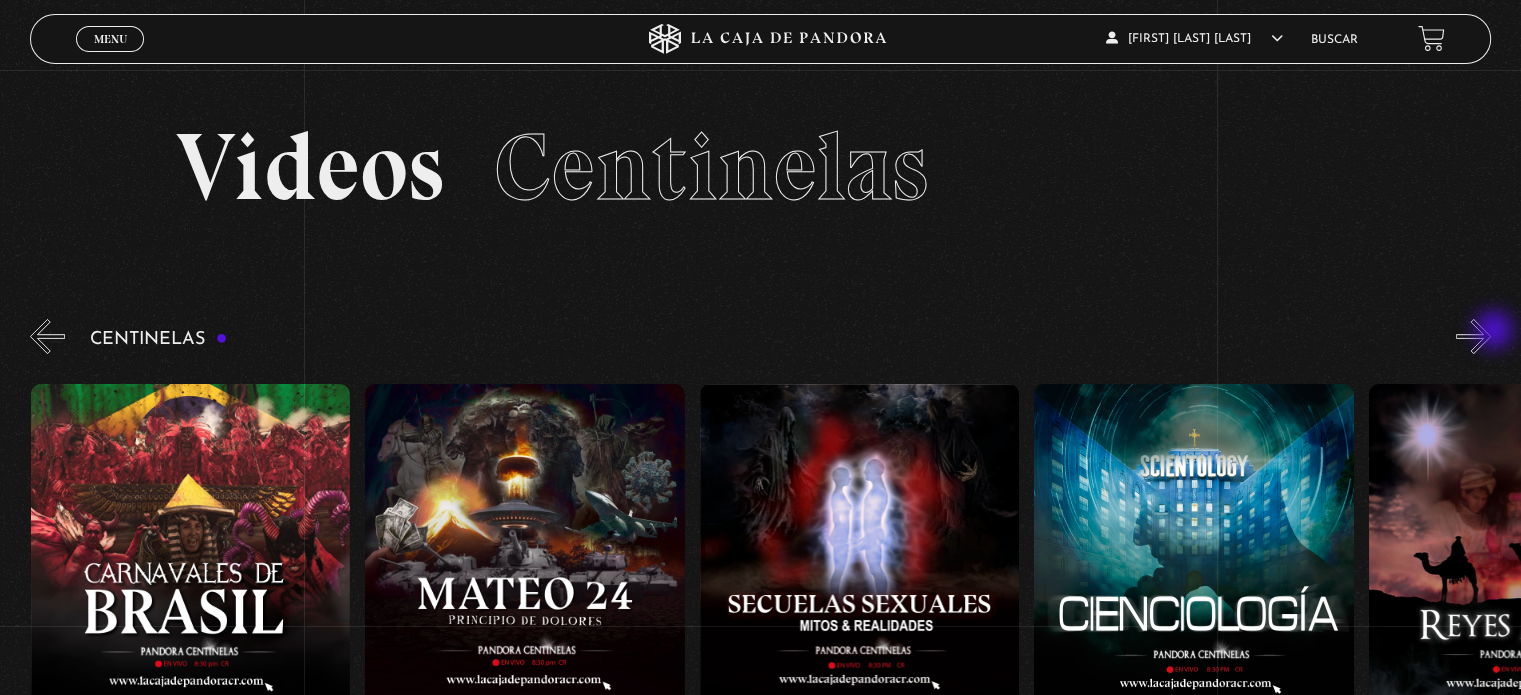 click on "»" at bounding box center [1473, 336] 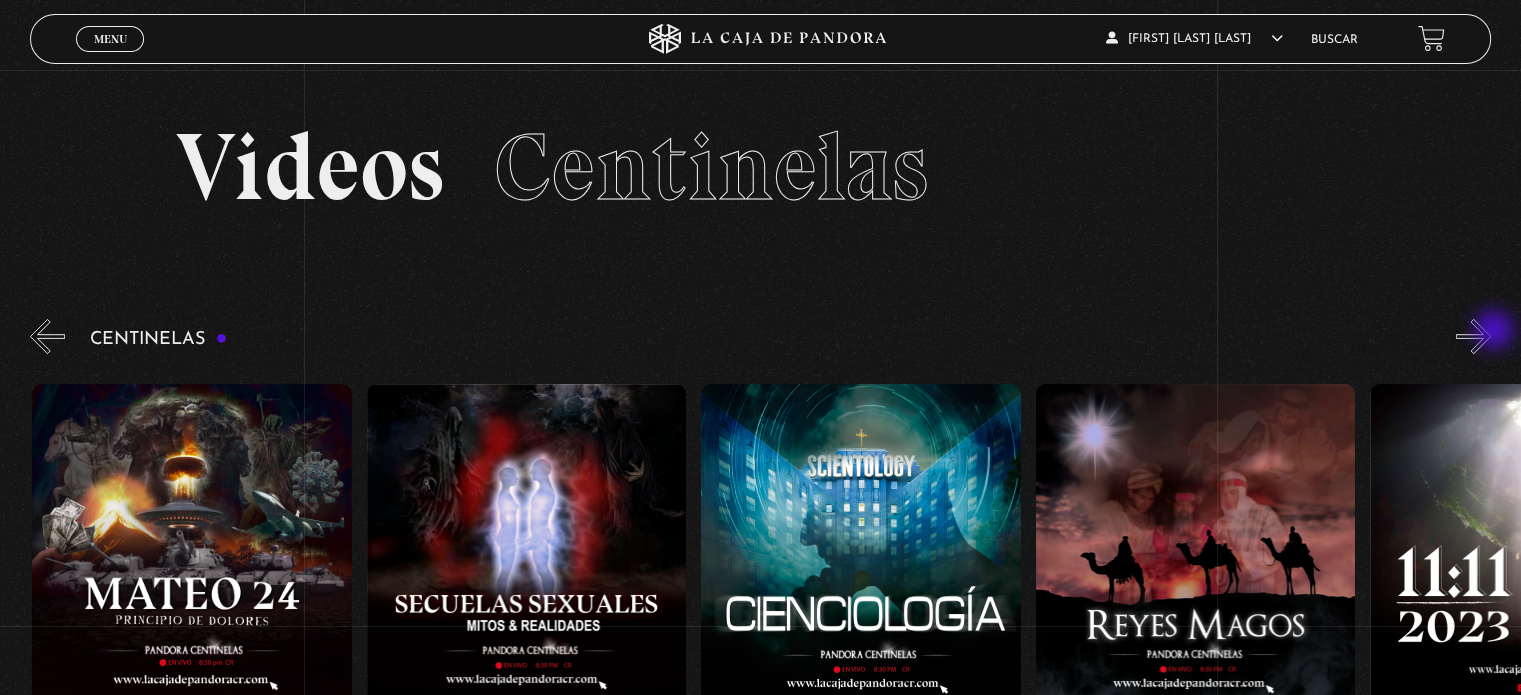 scroll, scrollTop: 0, scrollLeft: 14380, axis: horizontal 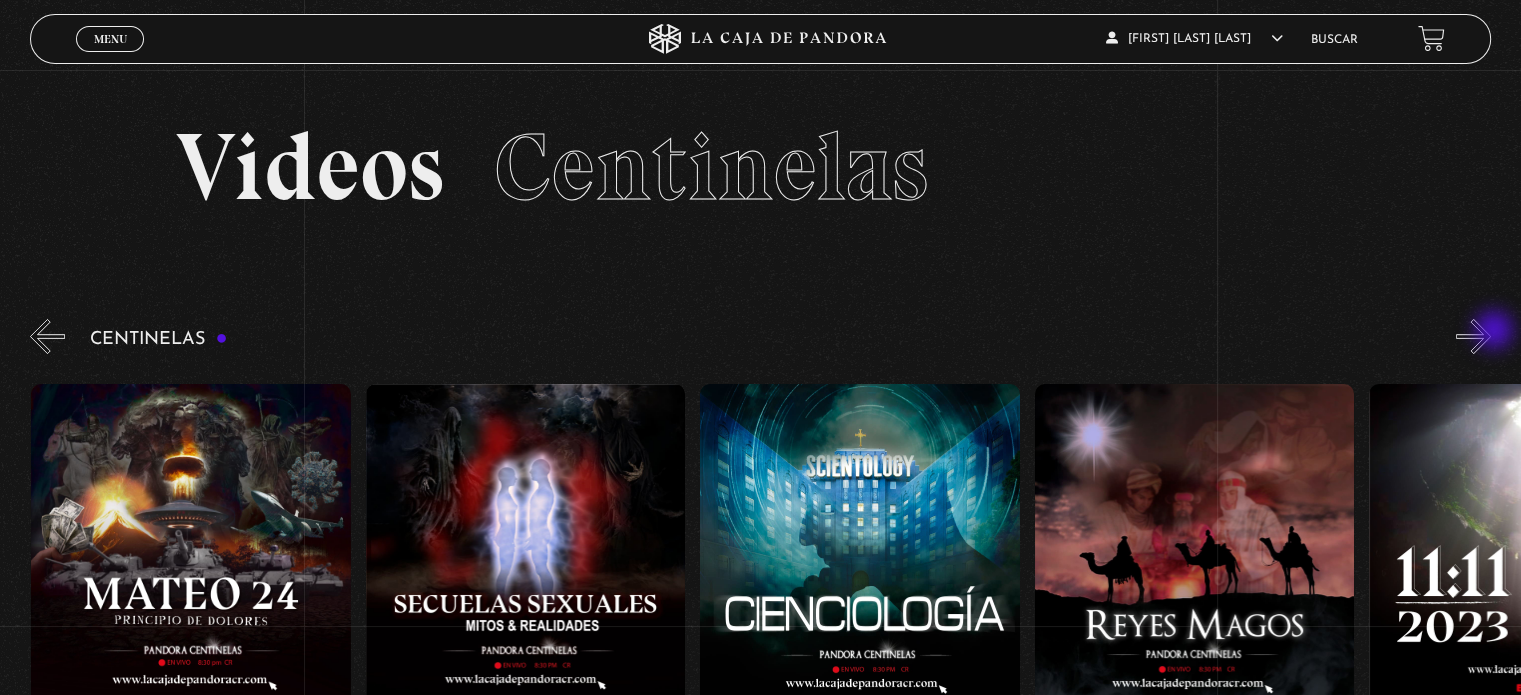 click on "»" at bounding box center (1473, 336) 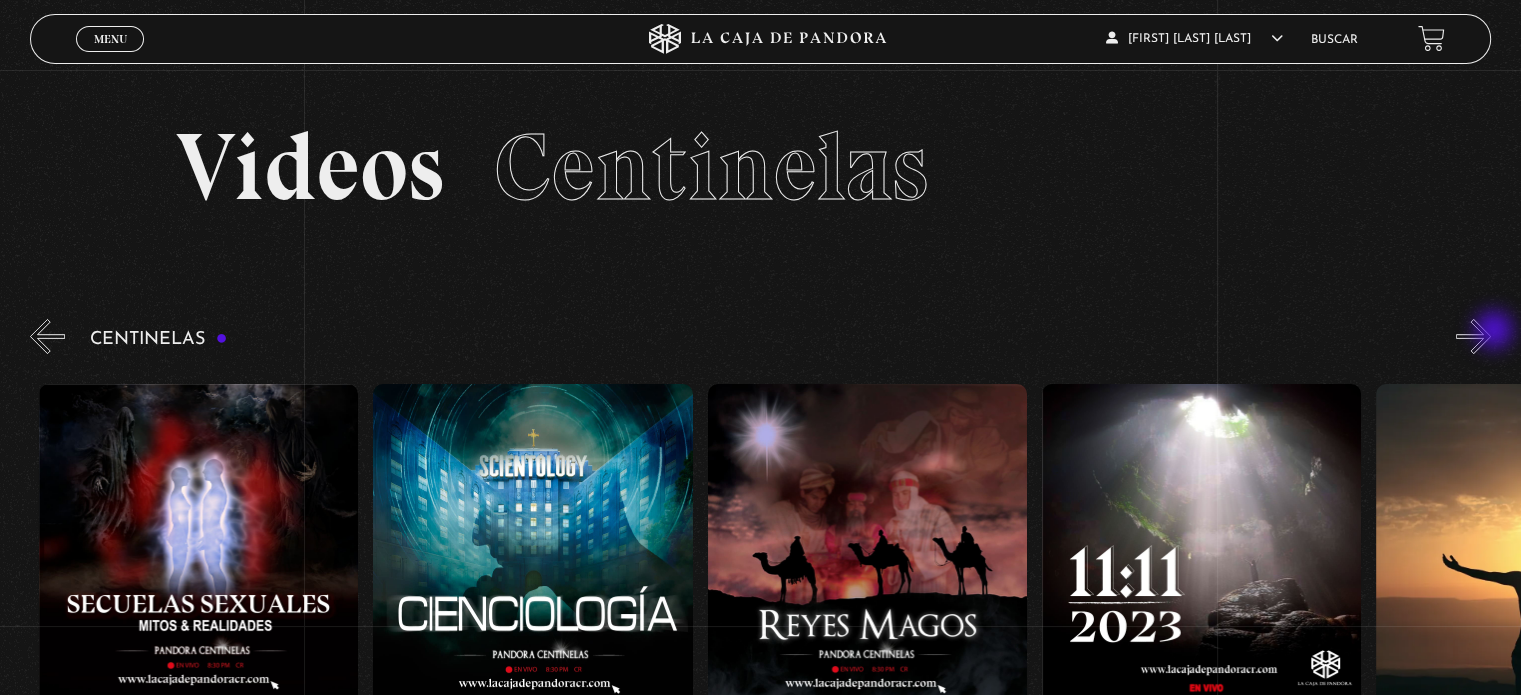 click on "»" at bounding box center [1473, 336] 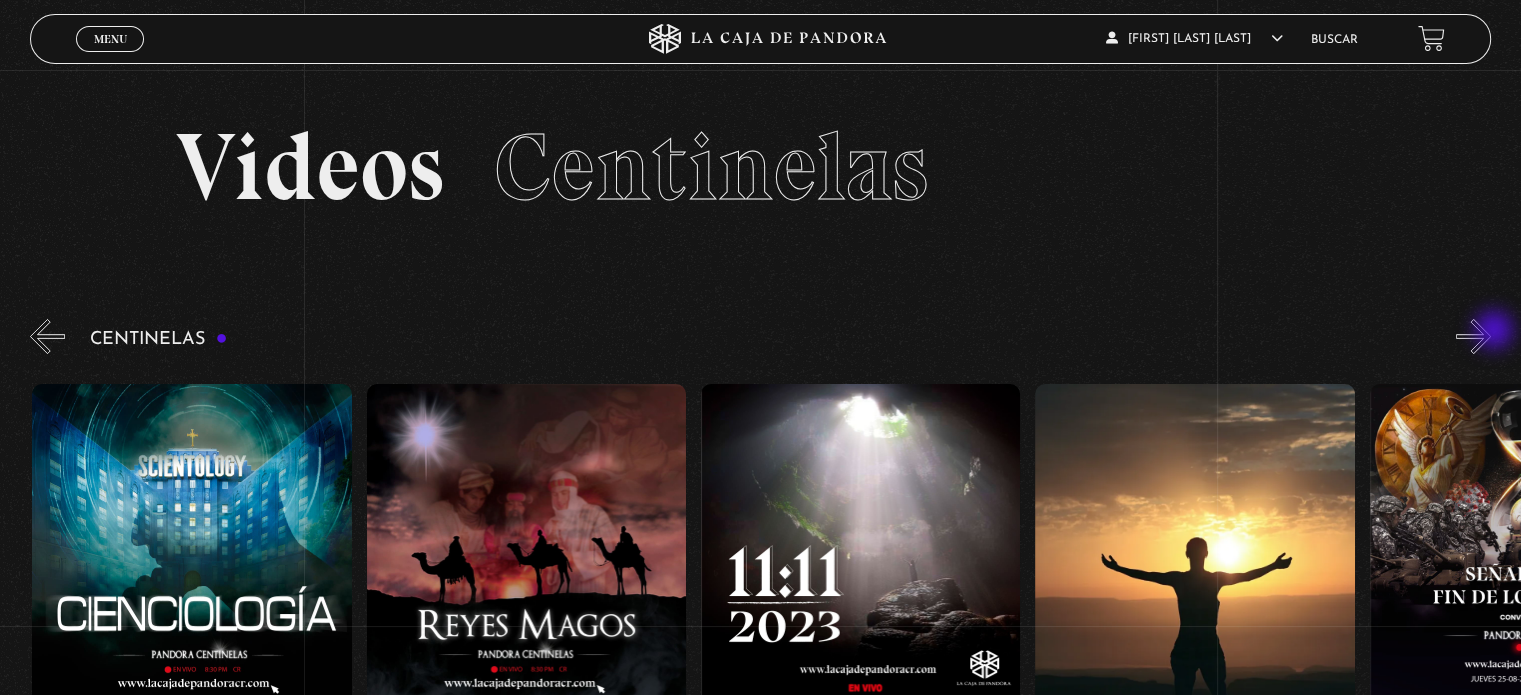 click on "»" at bounding box center (1473, 336) 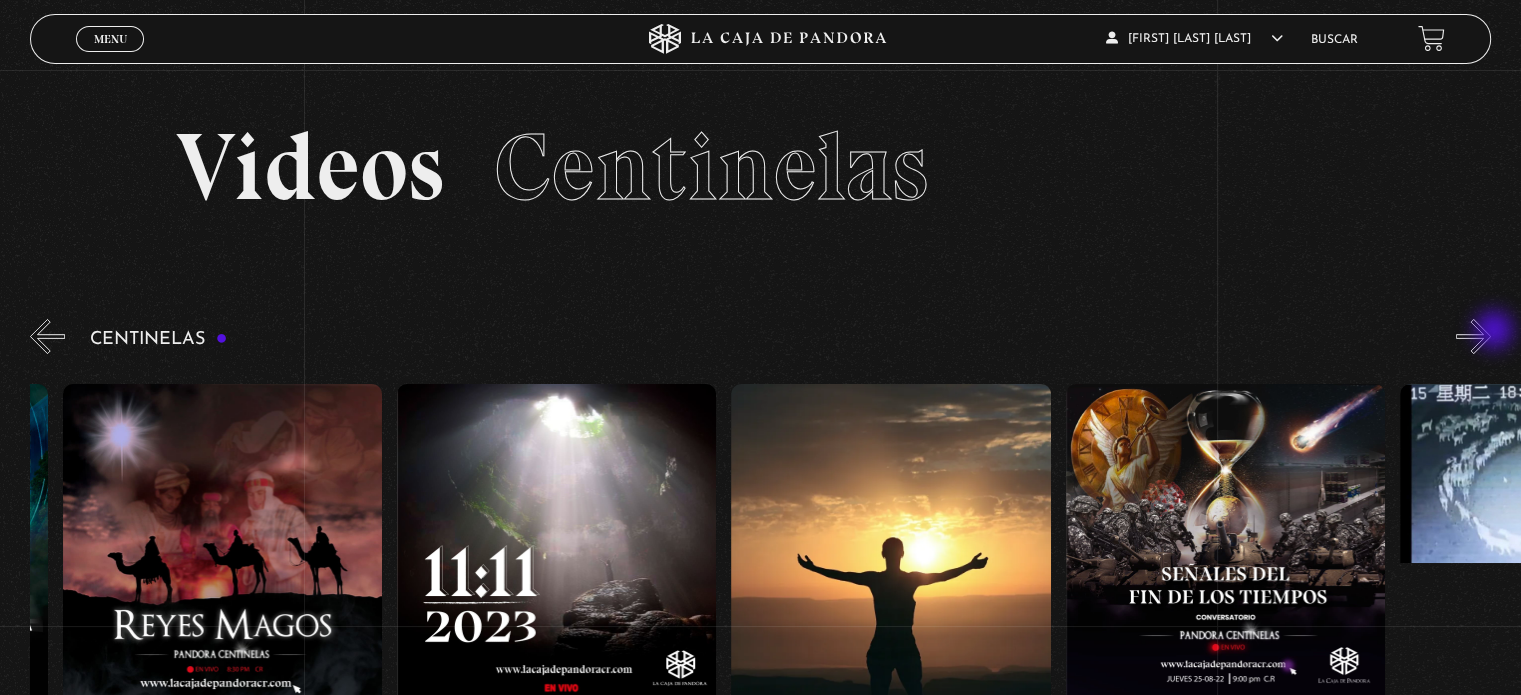 click on "»" at bounding box center [1473, 336] 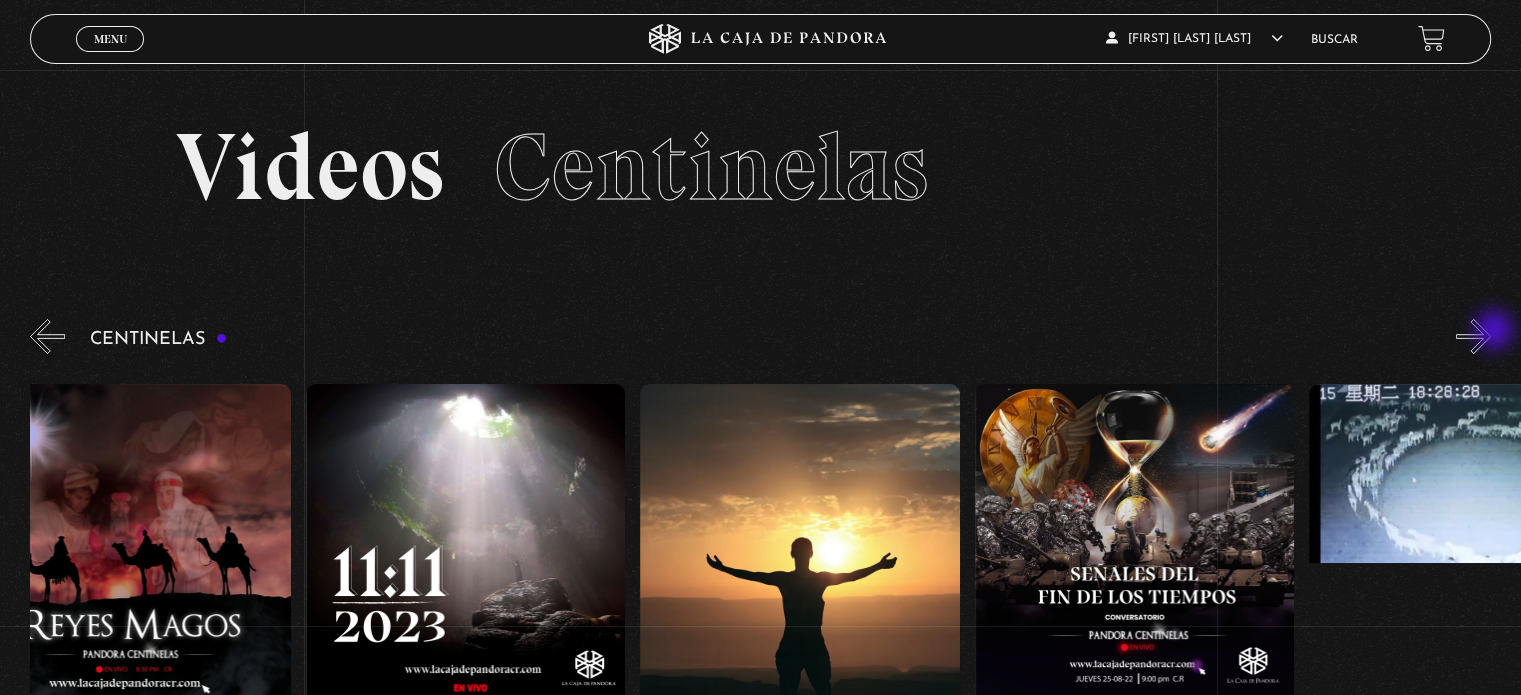 scroll, scrollTop: 0, scrollLeft: 15632, axis: horizontal 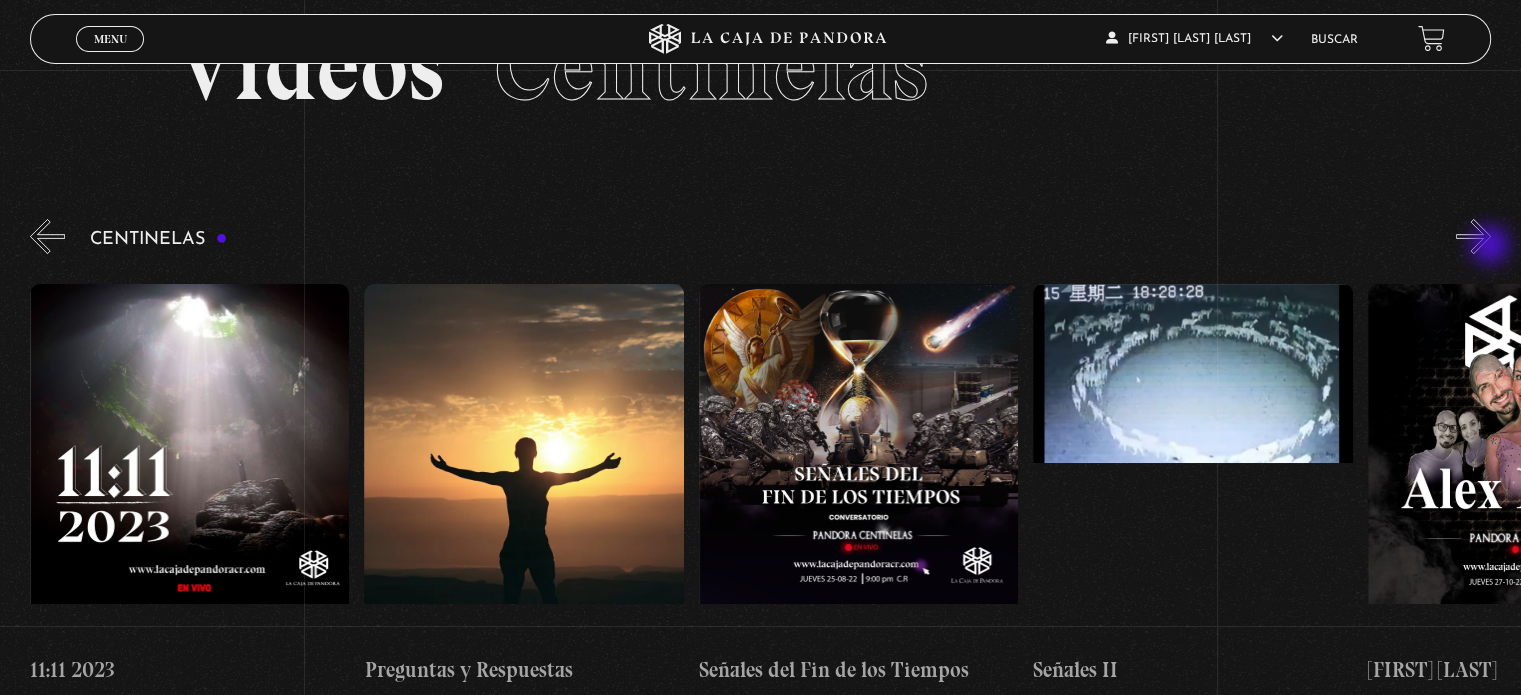 click on "»" at bounding box center [1473, 236] 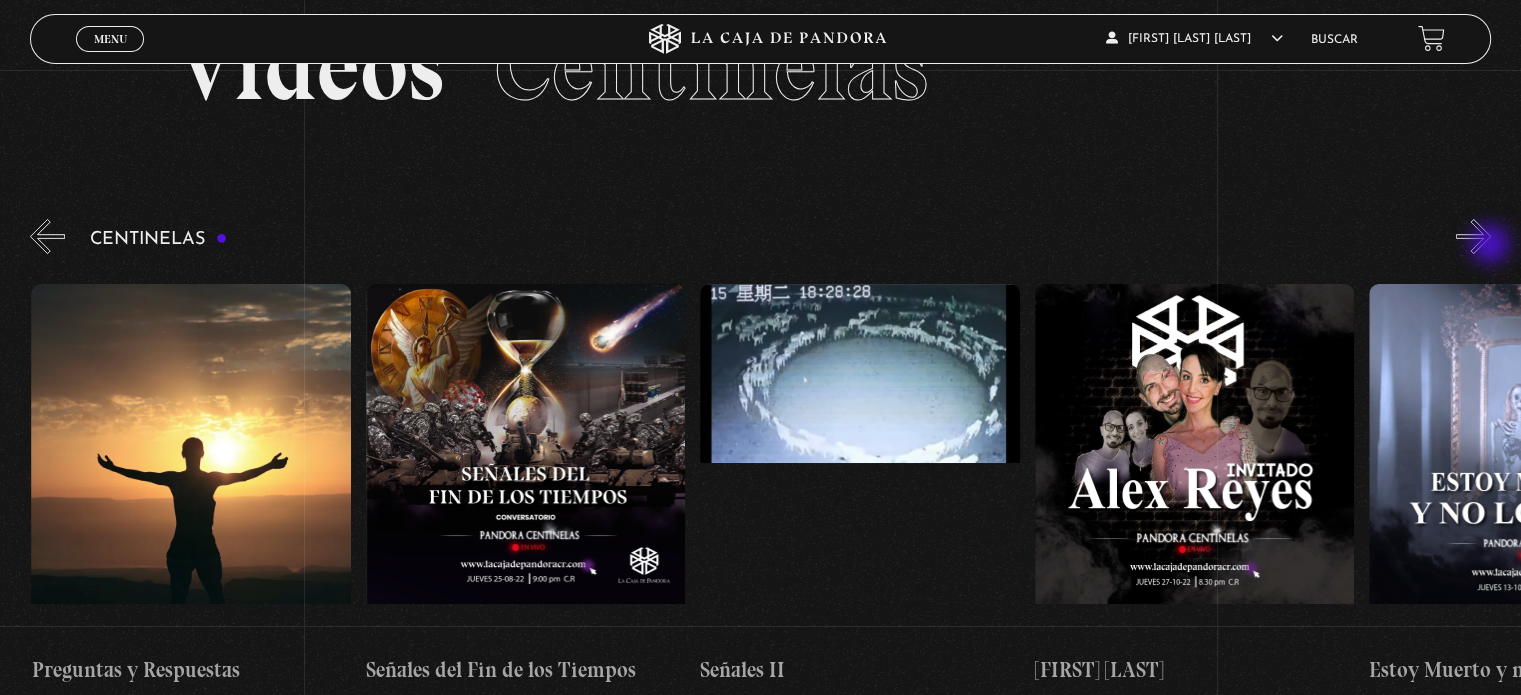 click on "»" at bounding box center [1473, 236] 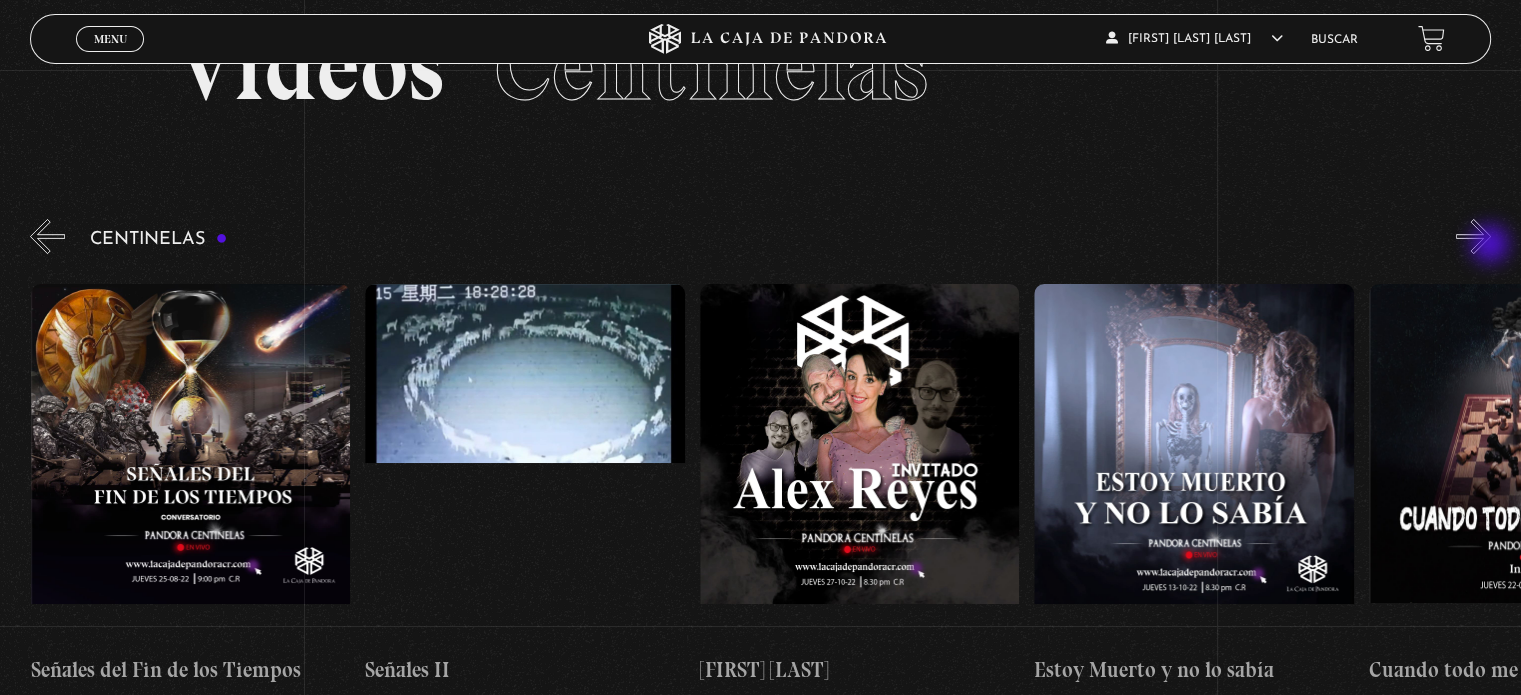 click on "»" at bounding box center (1473, 236) 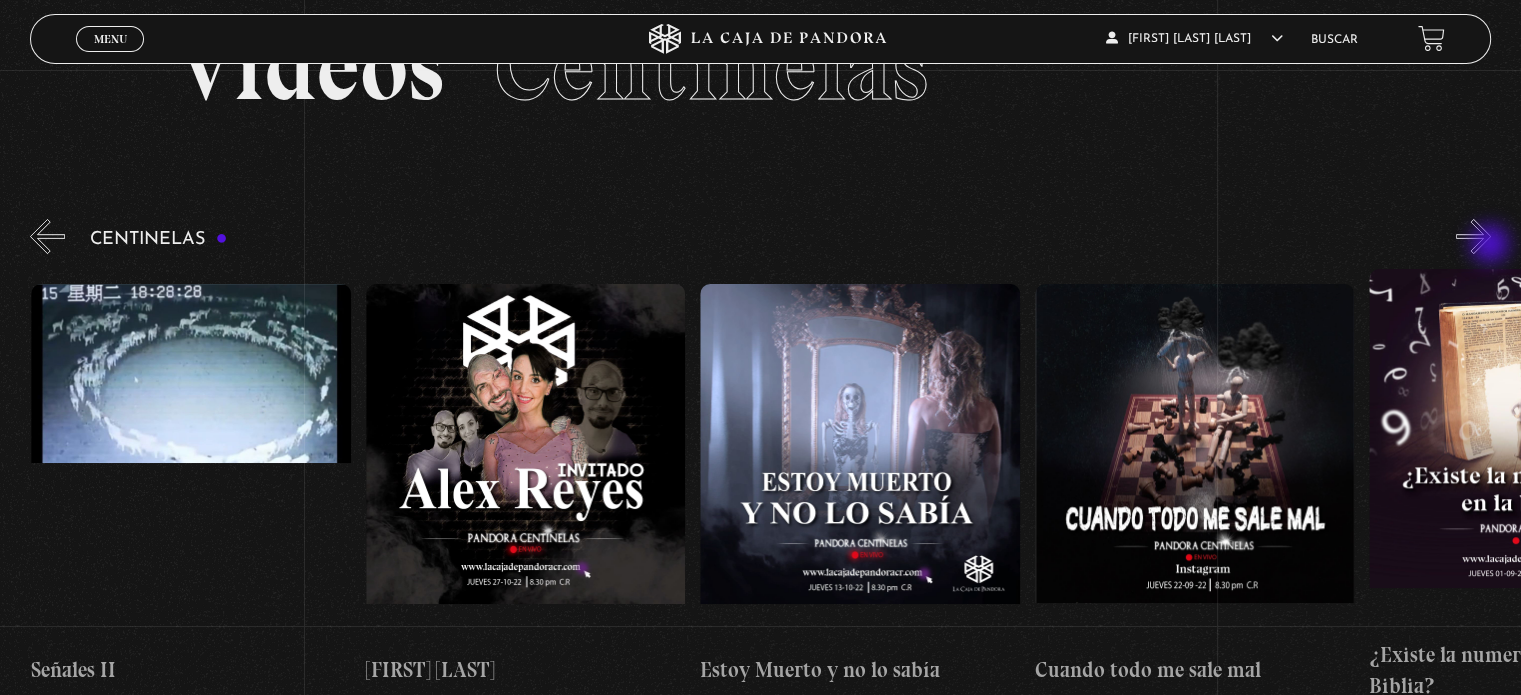 click on "»" at bounding box center (1473, 236) 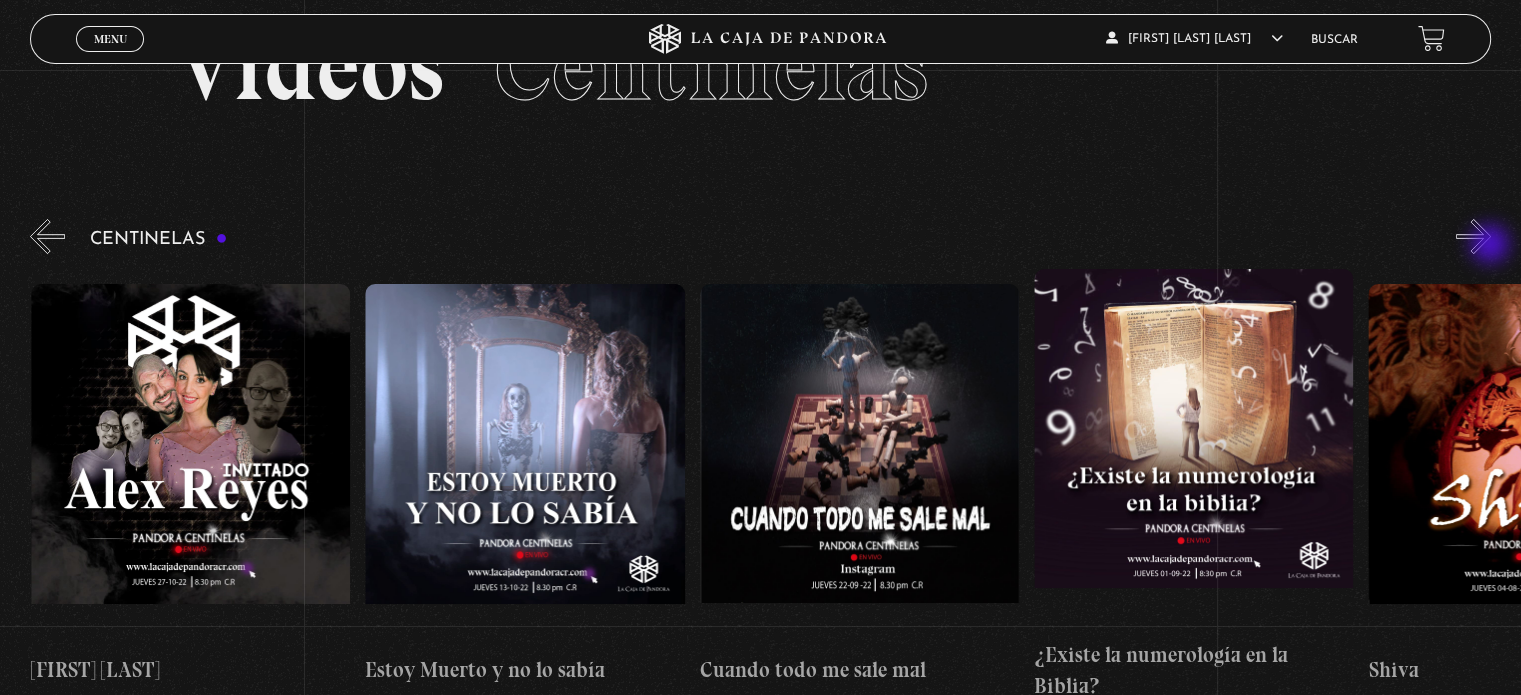 click on "»" at bounding box center (1473, 236) 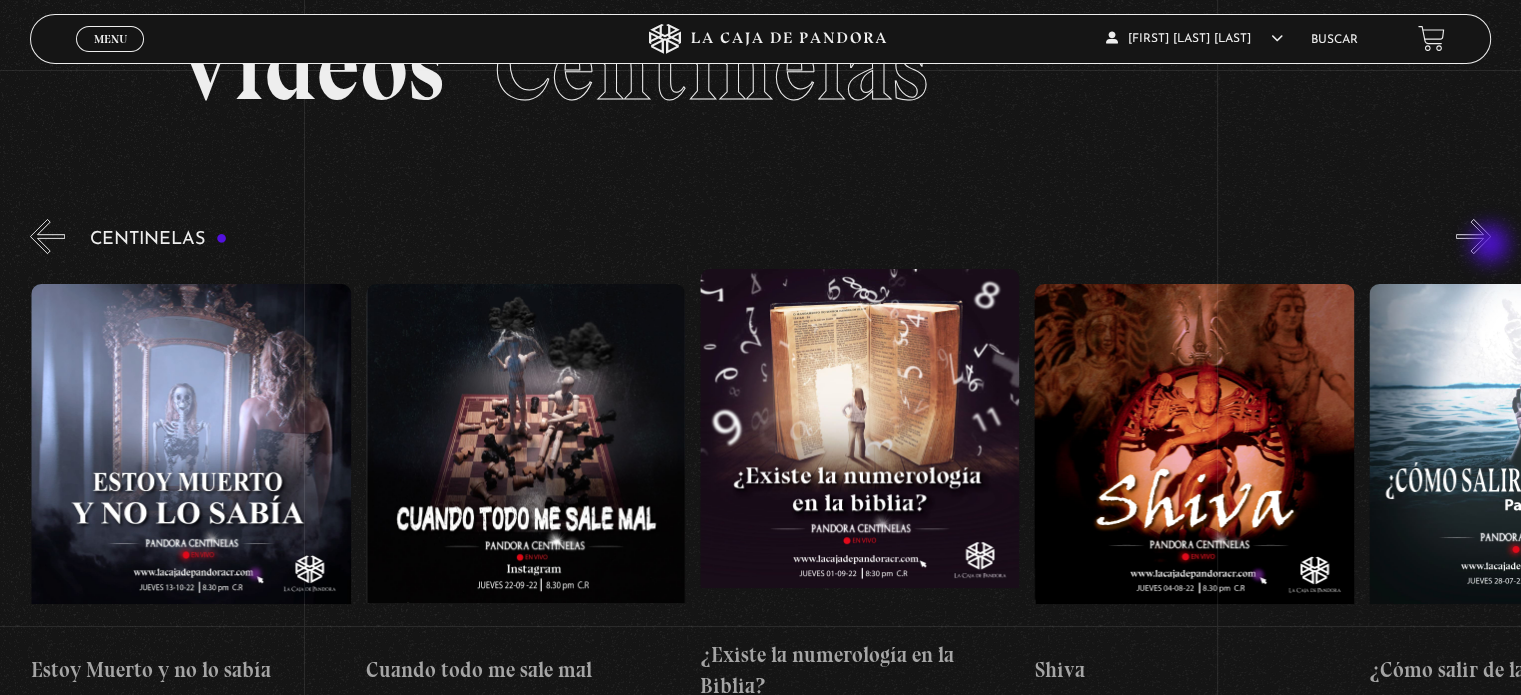 click on "»" at bounding box center (1473, 236) 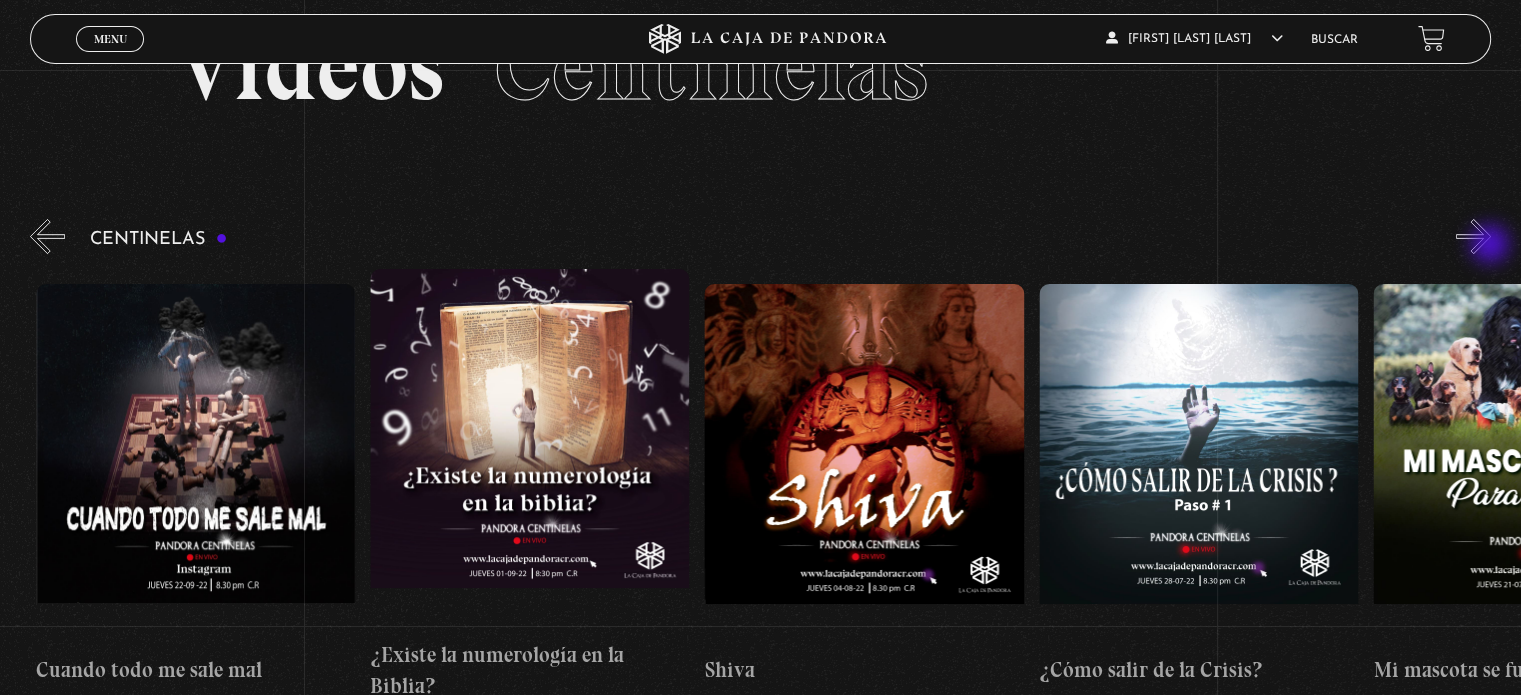 click on "»" at bounding box center [1473, 236] 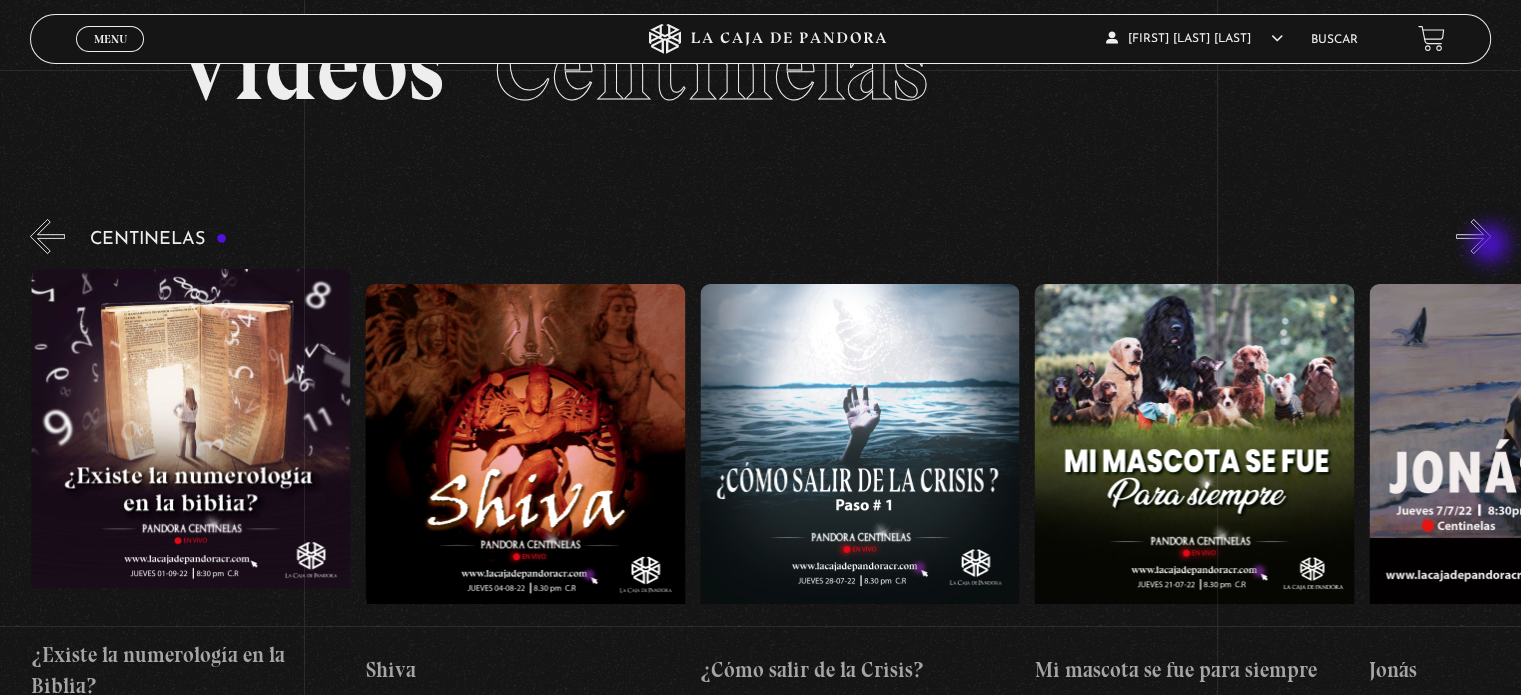 scroll, scrollTop: 0, scrollLeft: 18060, axis: horizontal 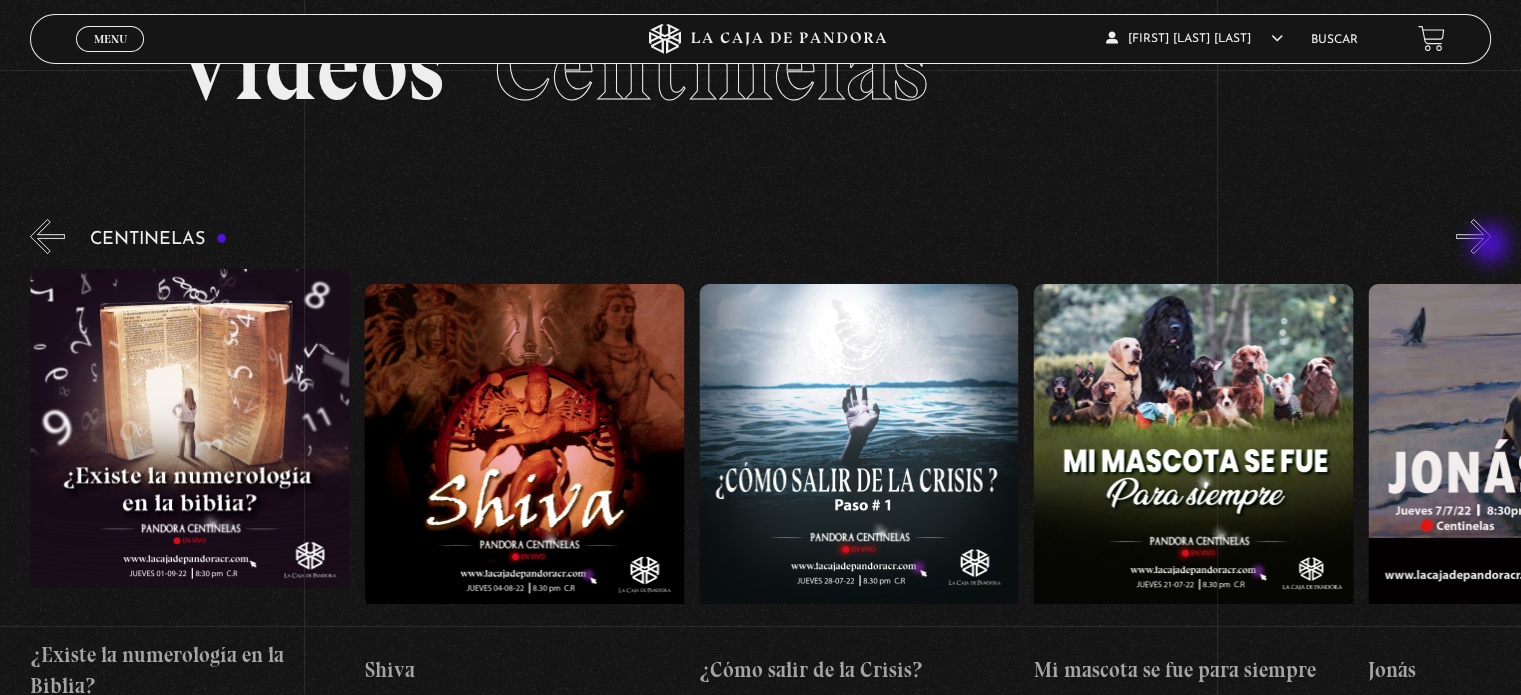 click on "»" at bounding box center (1473, 236) 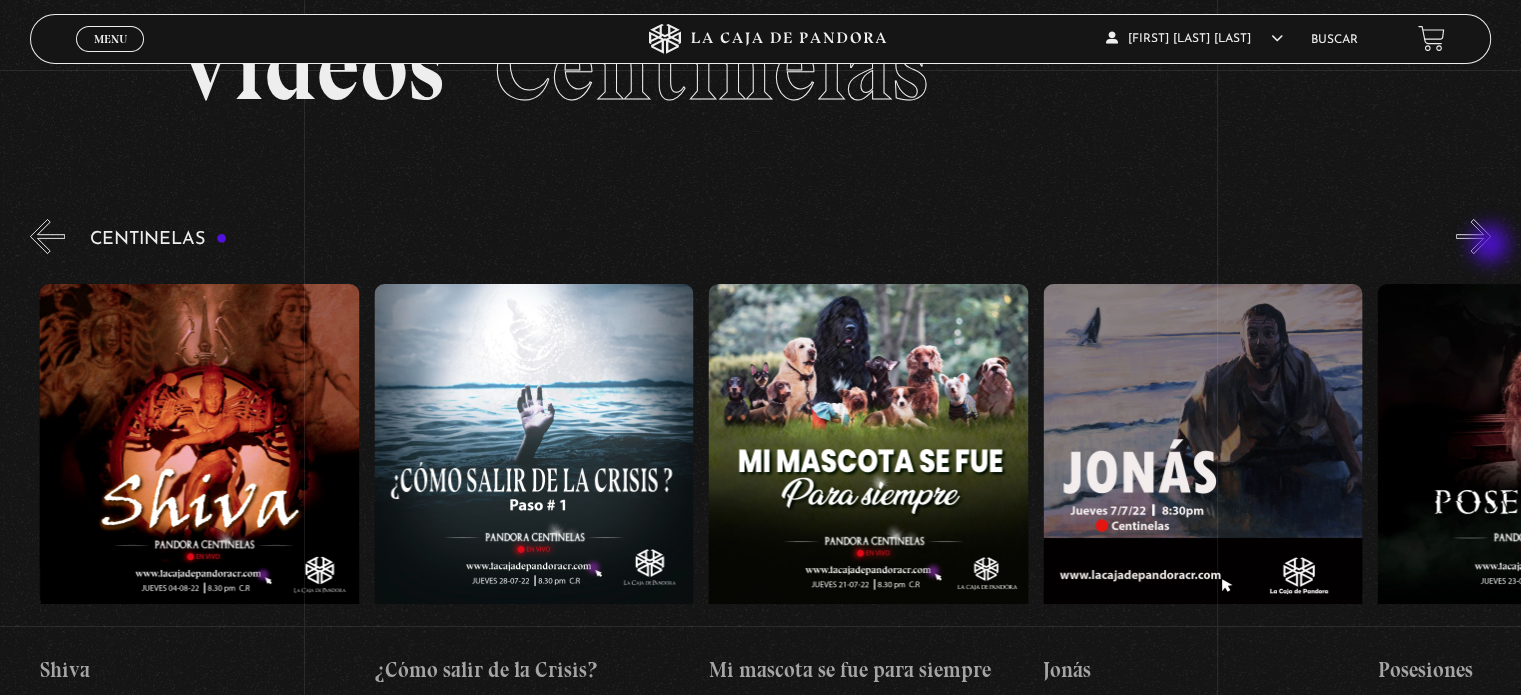 click on "»" at bounding box center (1473, 236) 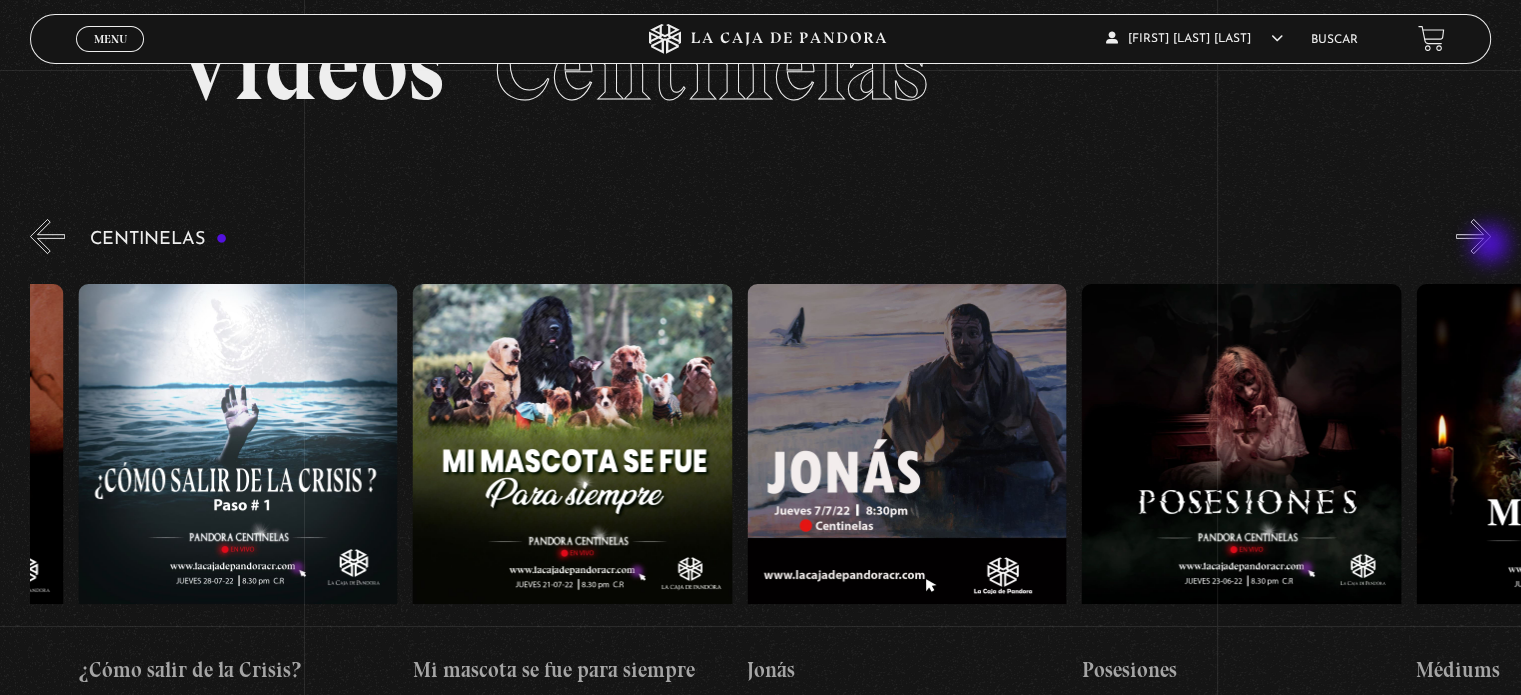 click on "»" at bounding box center [1473, 236] 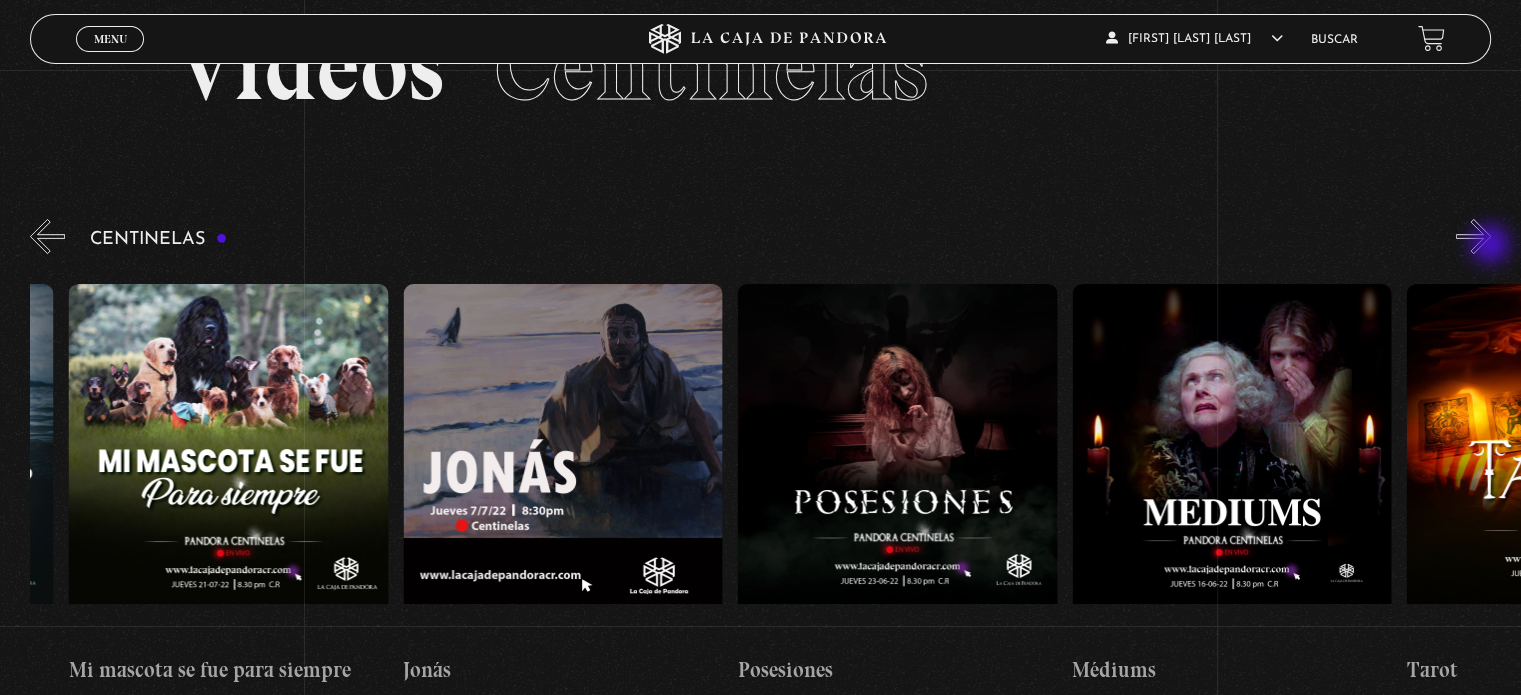 click on "»" at bounding box center [1473, 236] 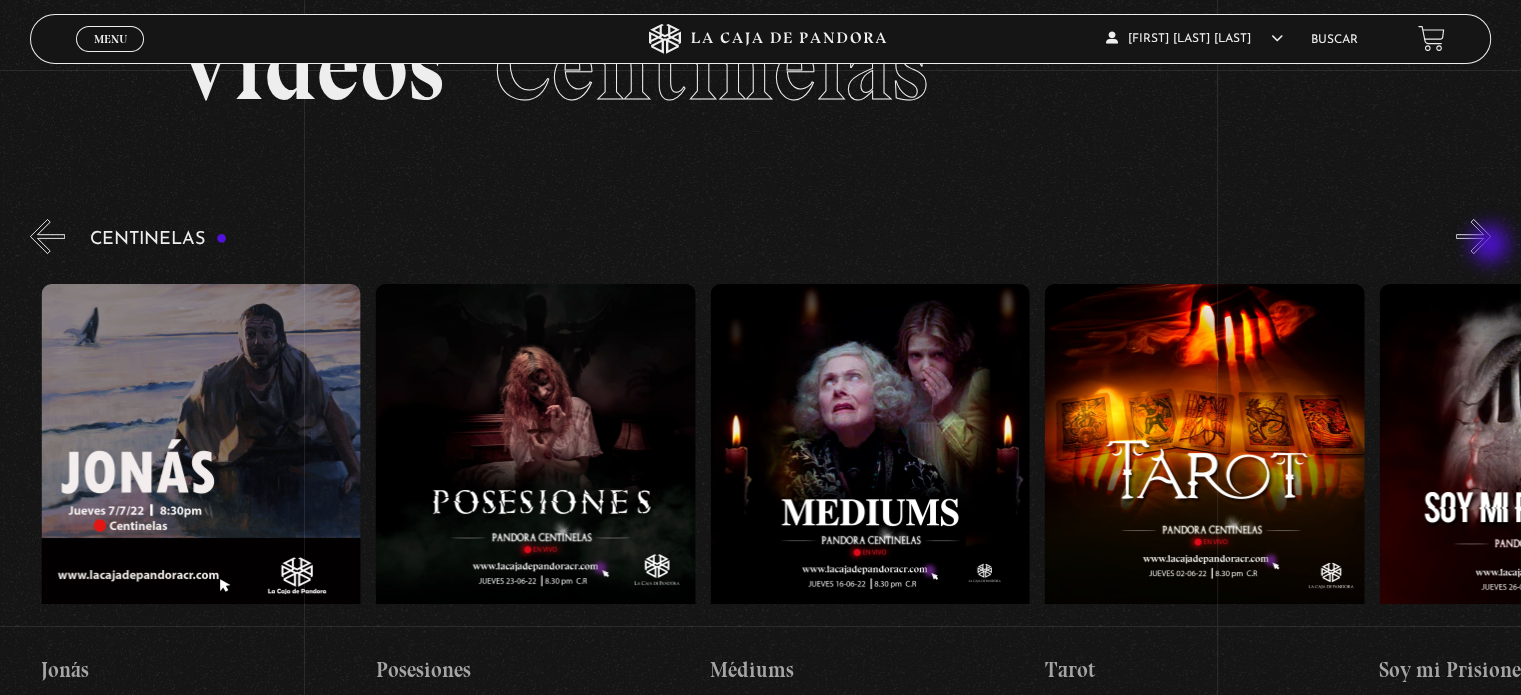 click on "»" at bounding box center [1473, 236] 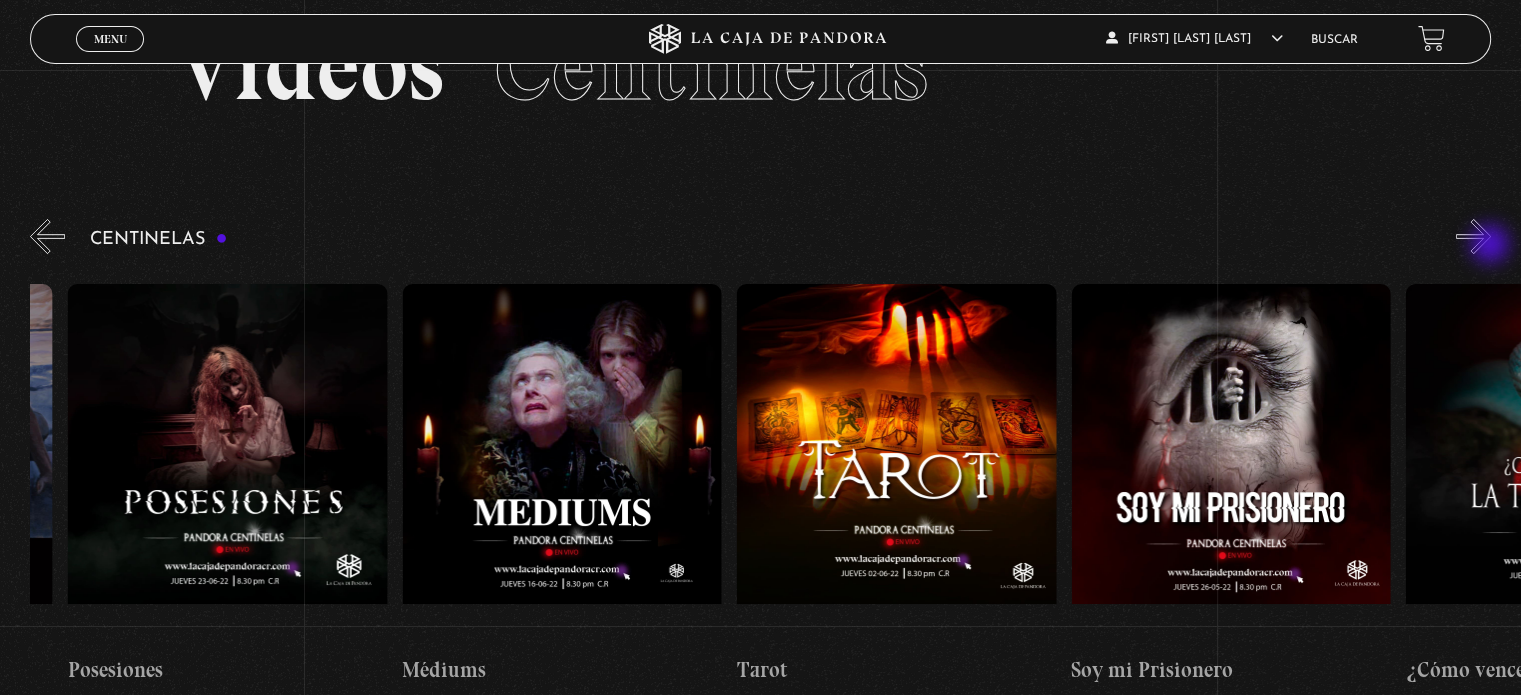 click on "»" at bounding box center (1473, 236) 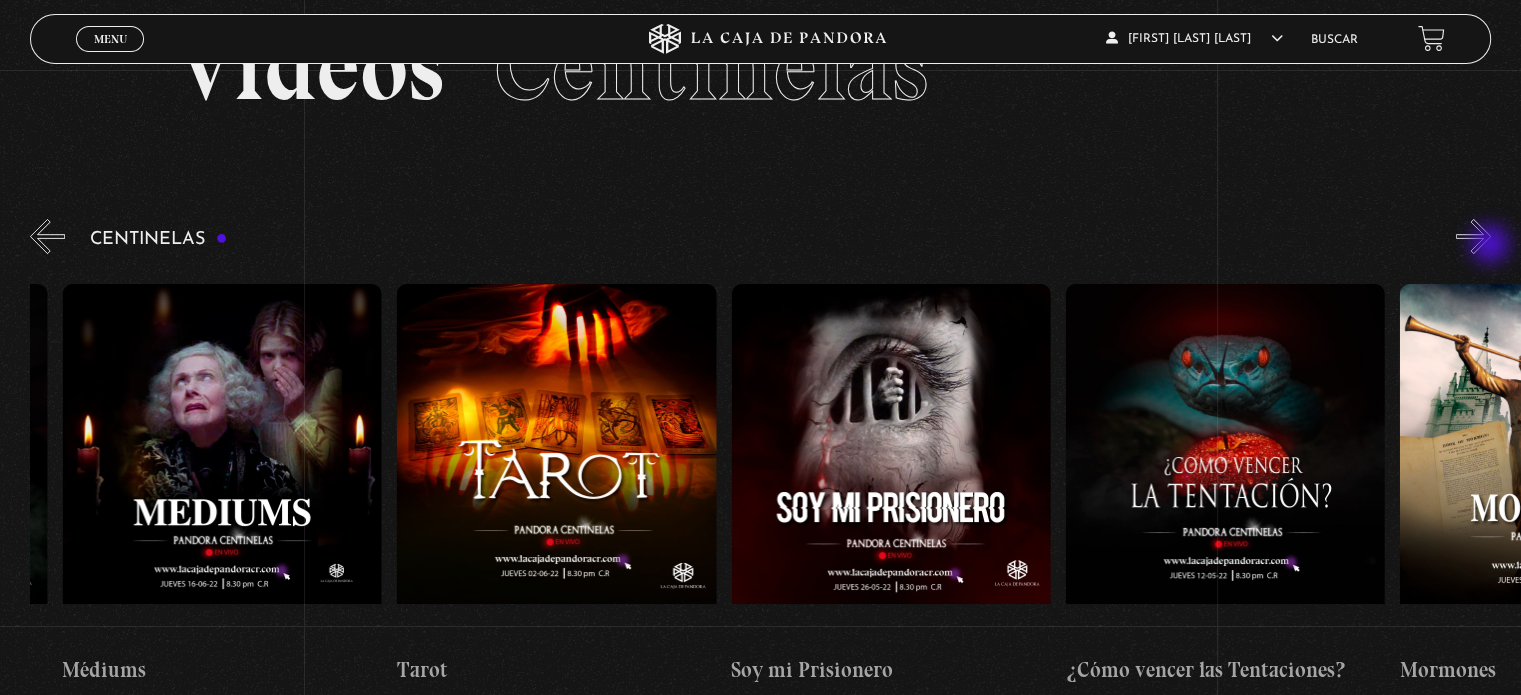 click on "»" at bounding box center [1473, 236] 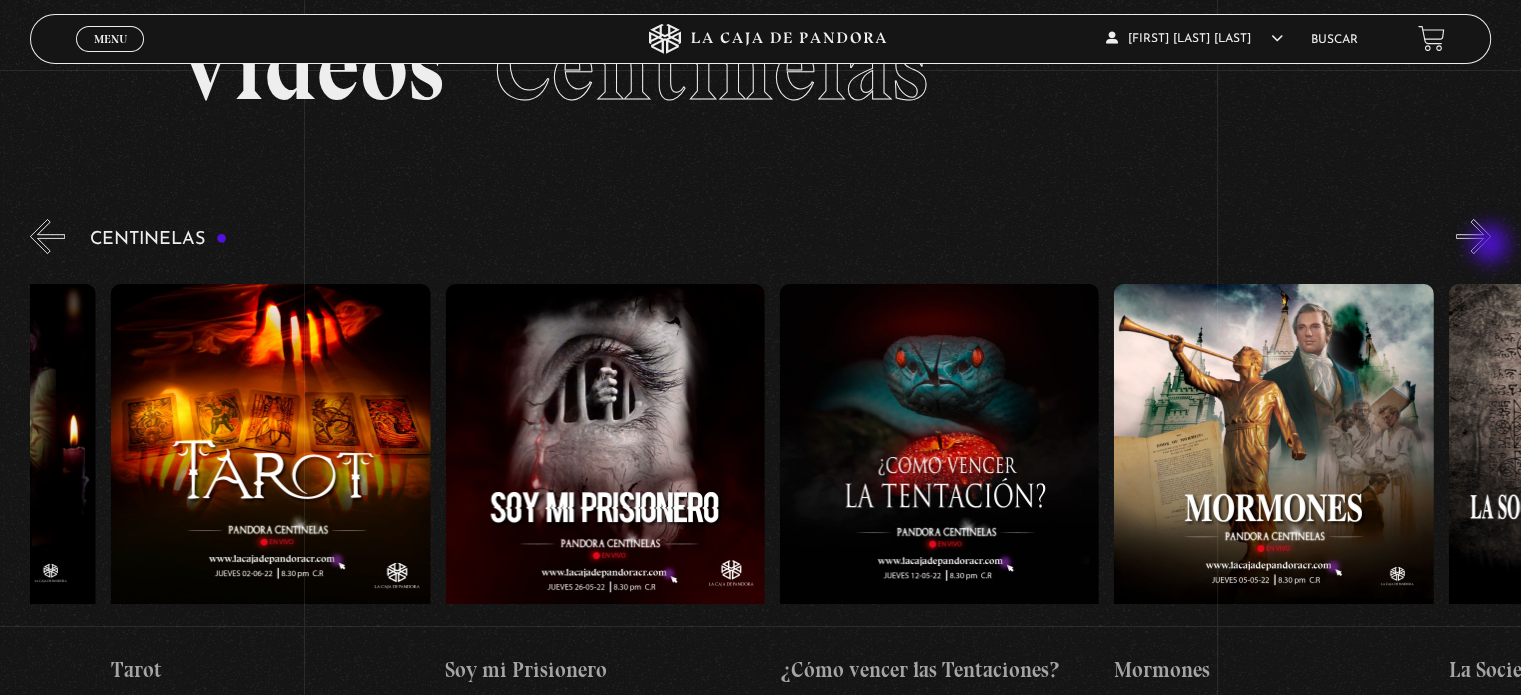 click on "»" at bounding box center [1473, 236] 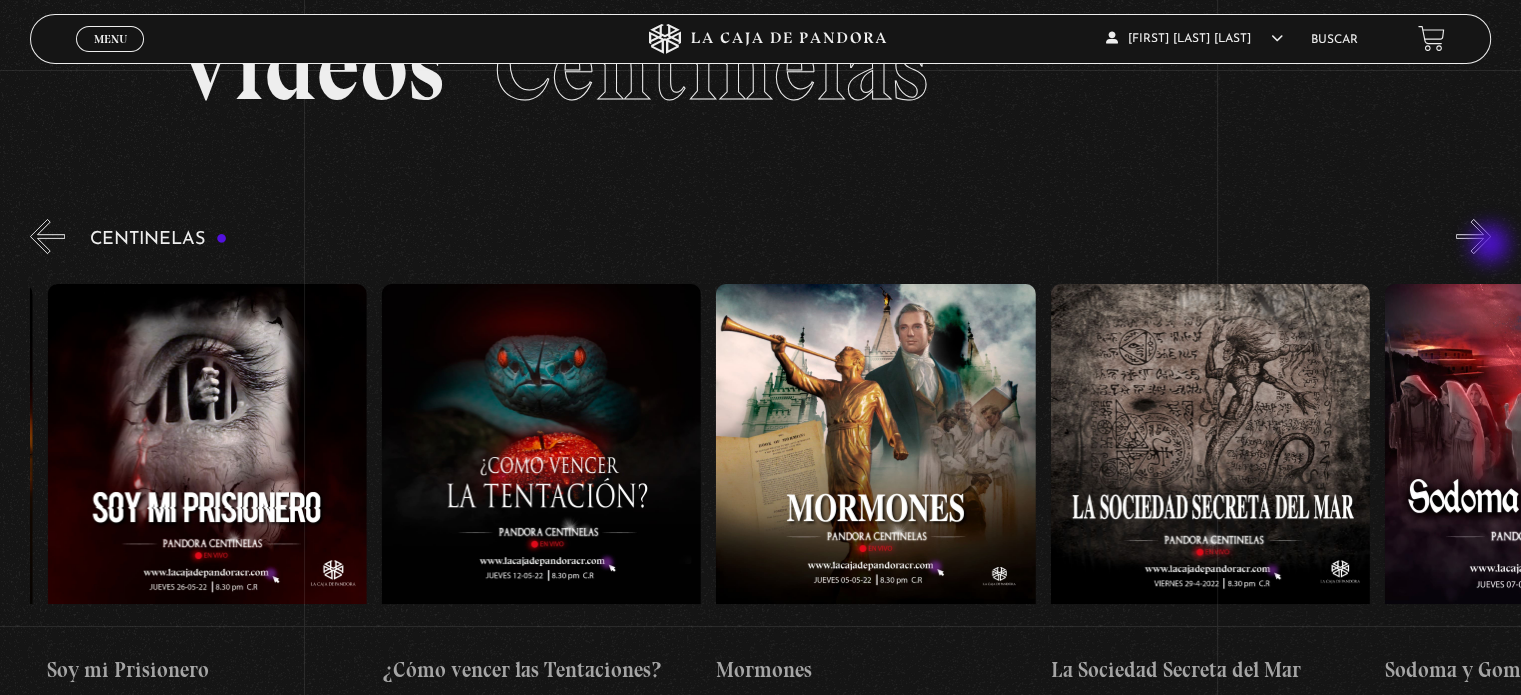 click on "»" at bounding box center (1473, 236) 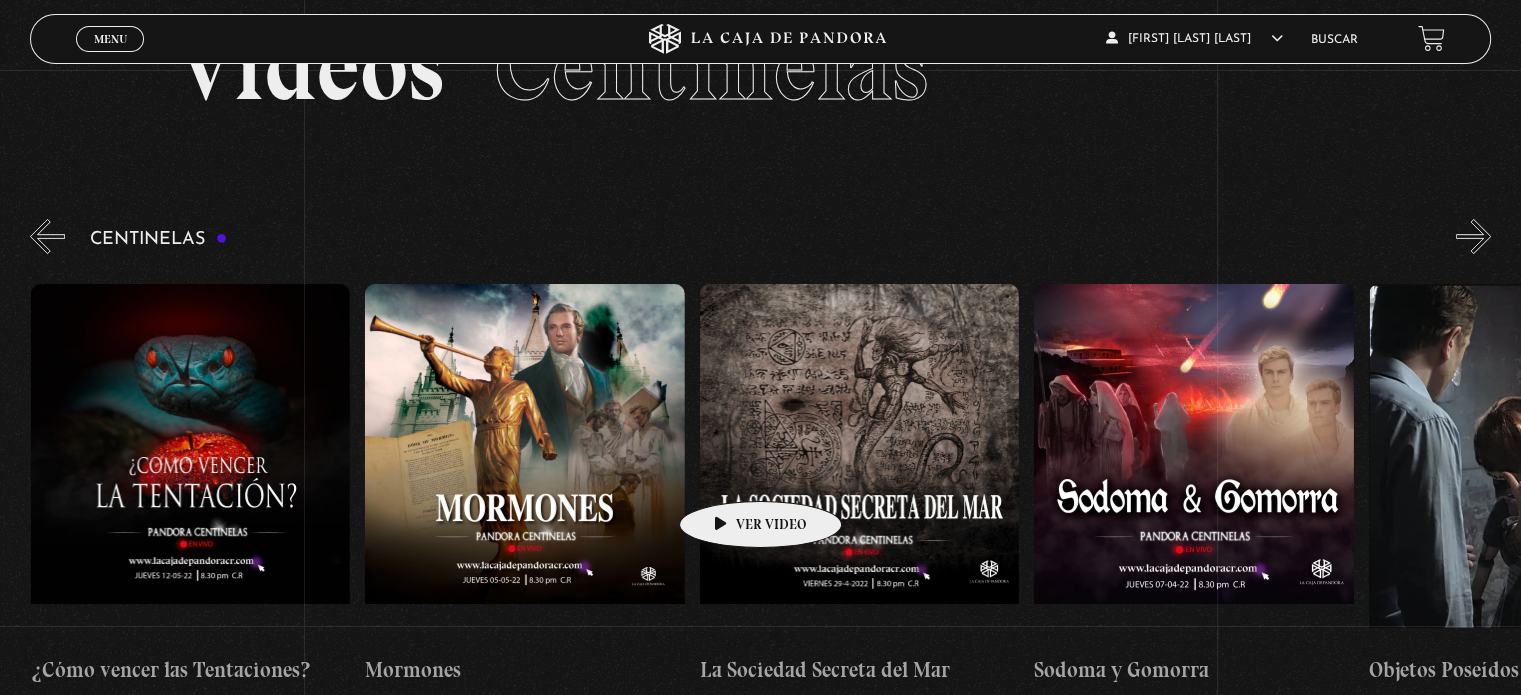 scroll, scrollTop: 0, scrollLeft: 21070, axis: horizontal 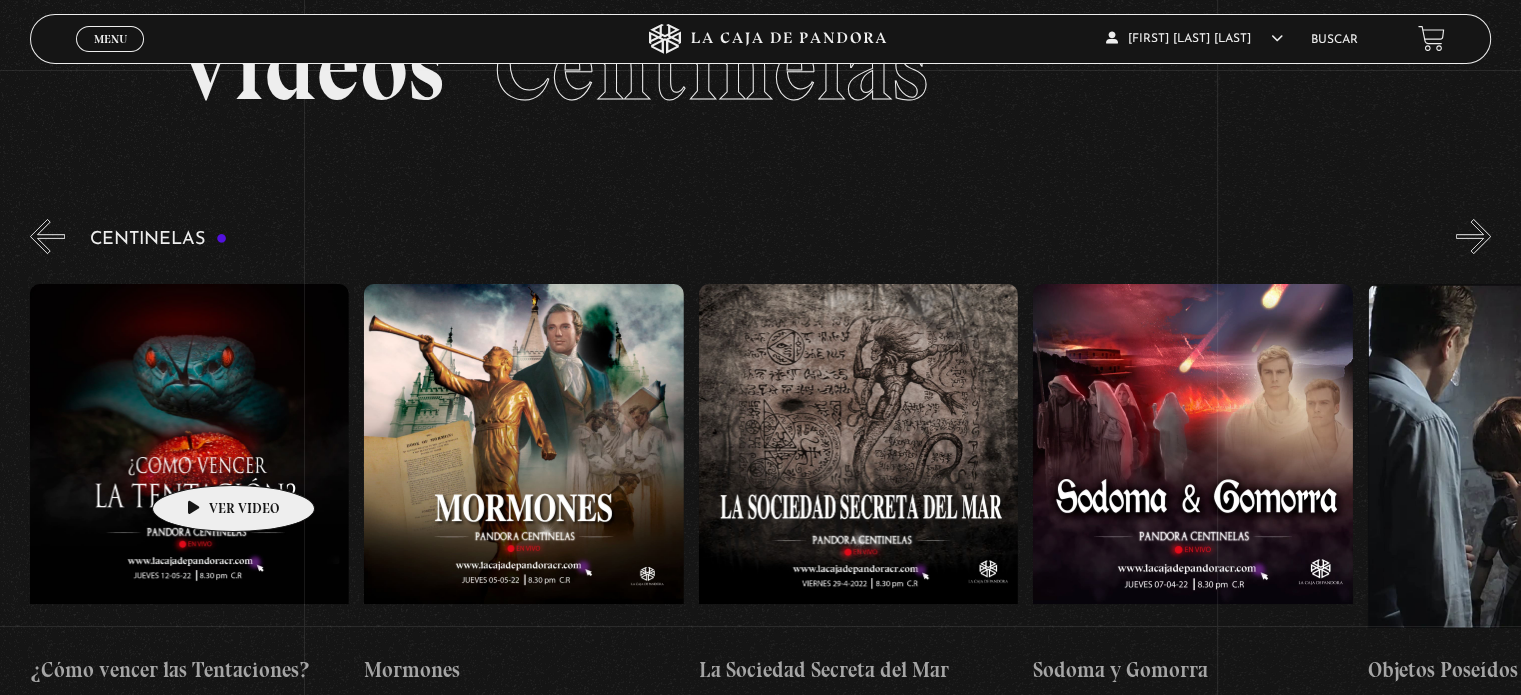 click at bounding box center [189, 464] 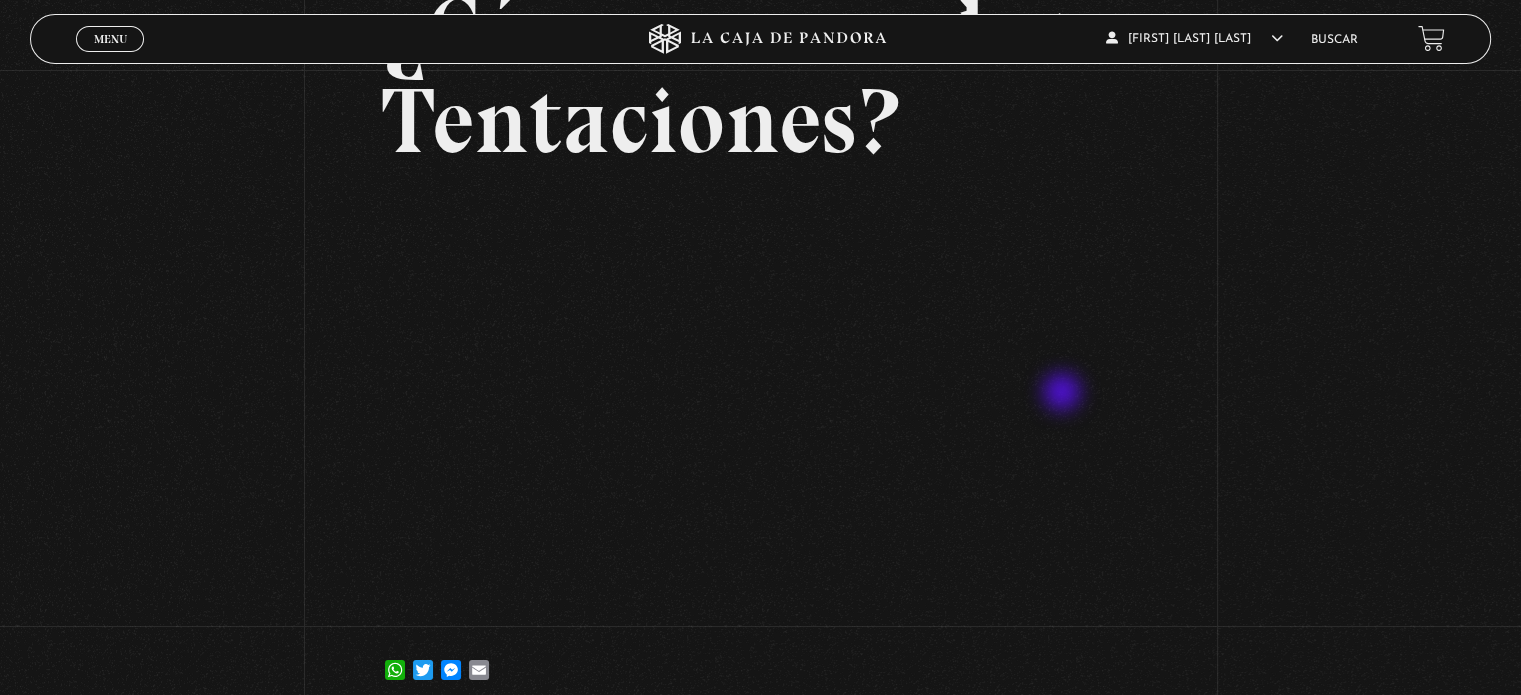 scroll, scrollTop: 200, scrollLeft: 0, axis: vertical 